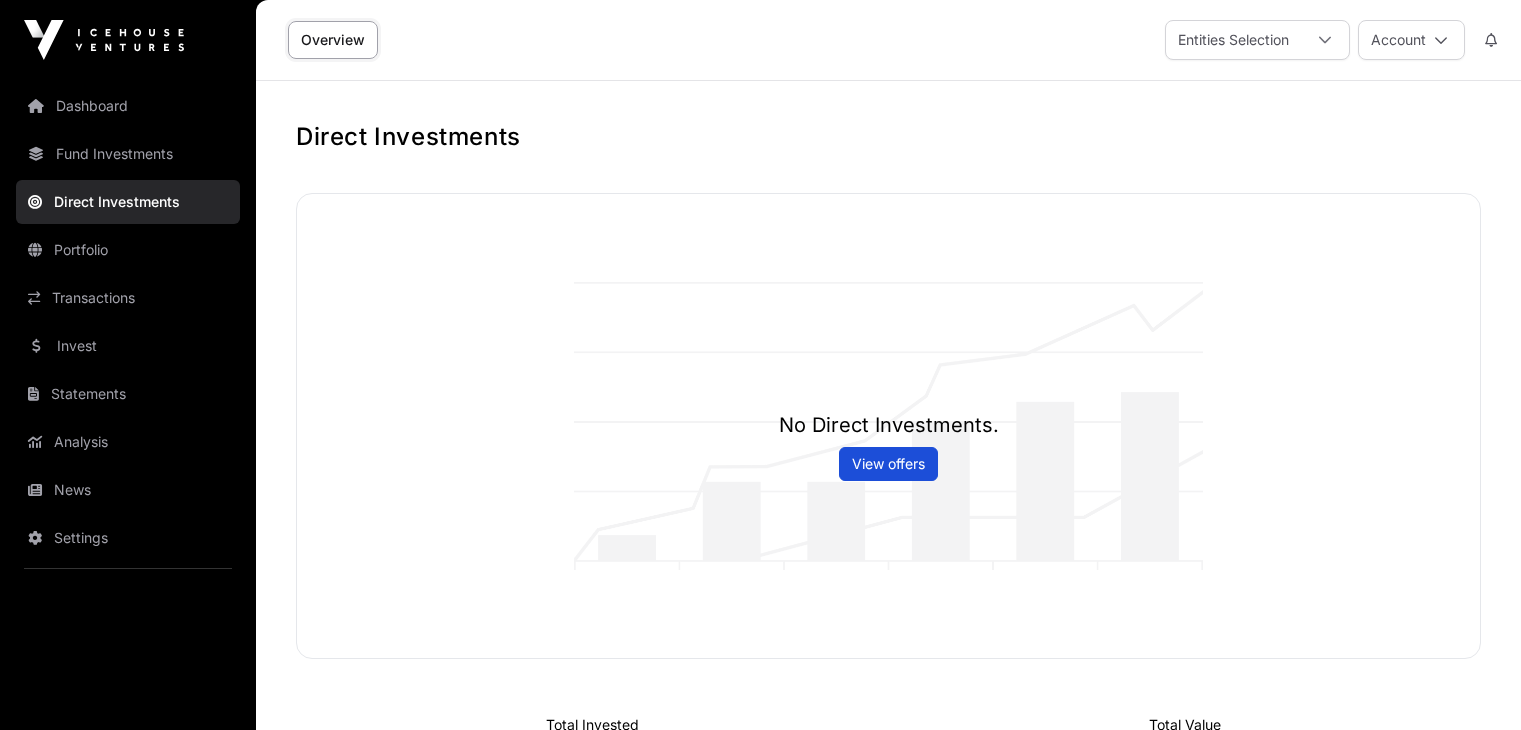 scroll, scrollTop: 0, scrollLeft: 0, axis: both 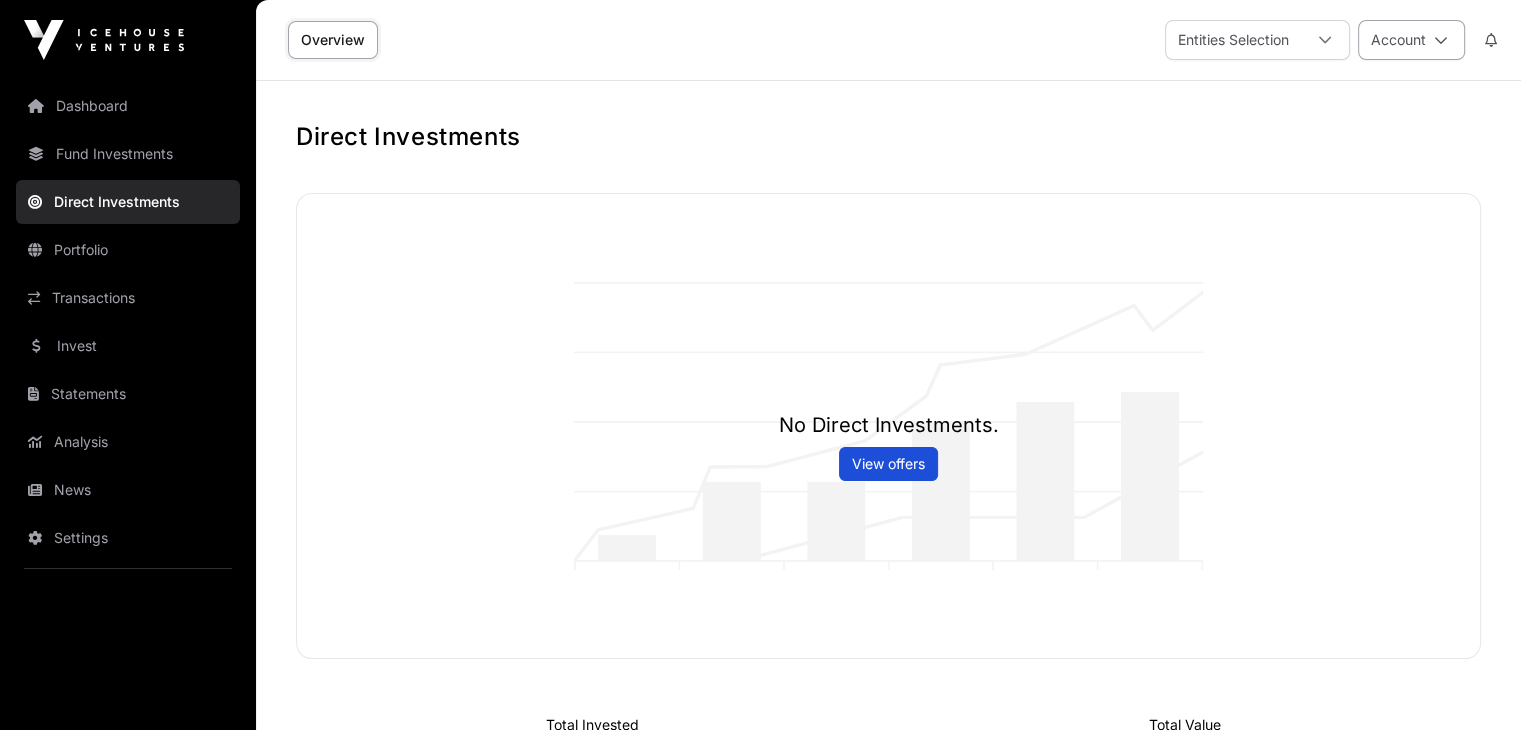 click on "Account" 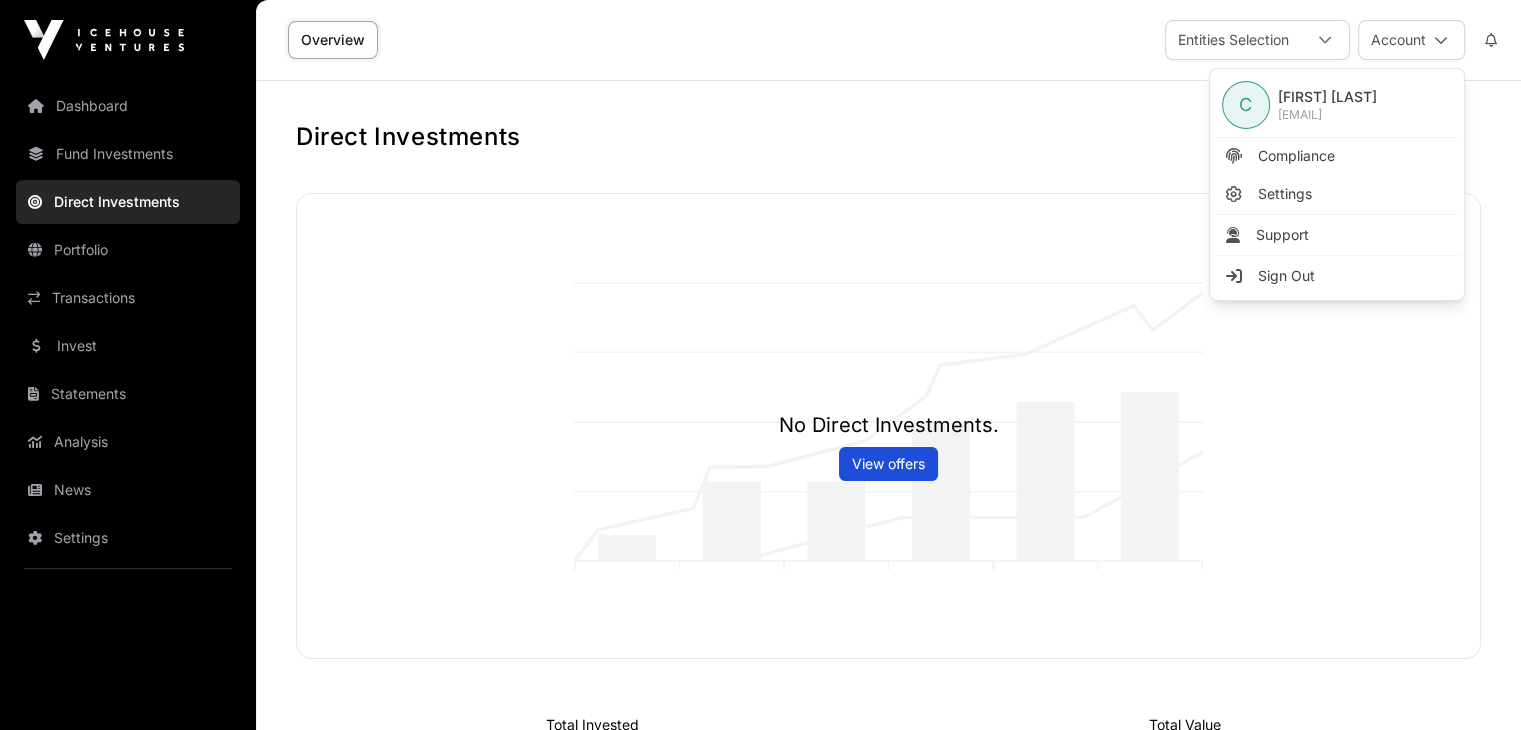 drag, startPoint x: 1002, startPoint y: 48, endPoint x: 1144, endPoint y: 41, distance: 142.17242 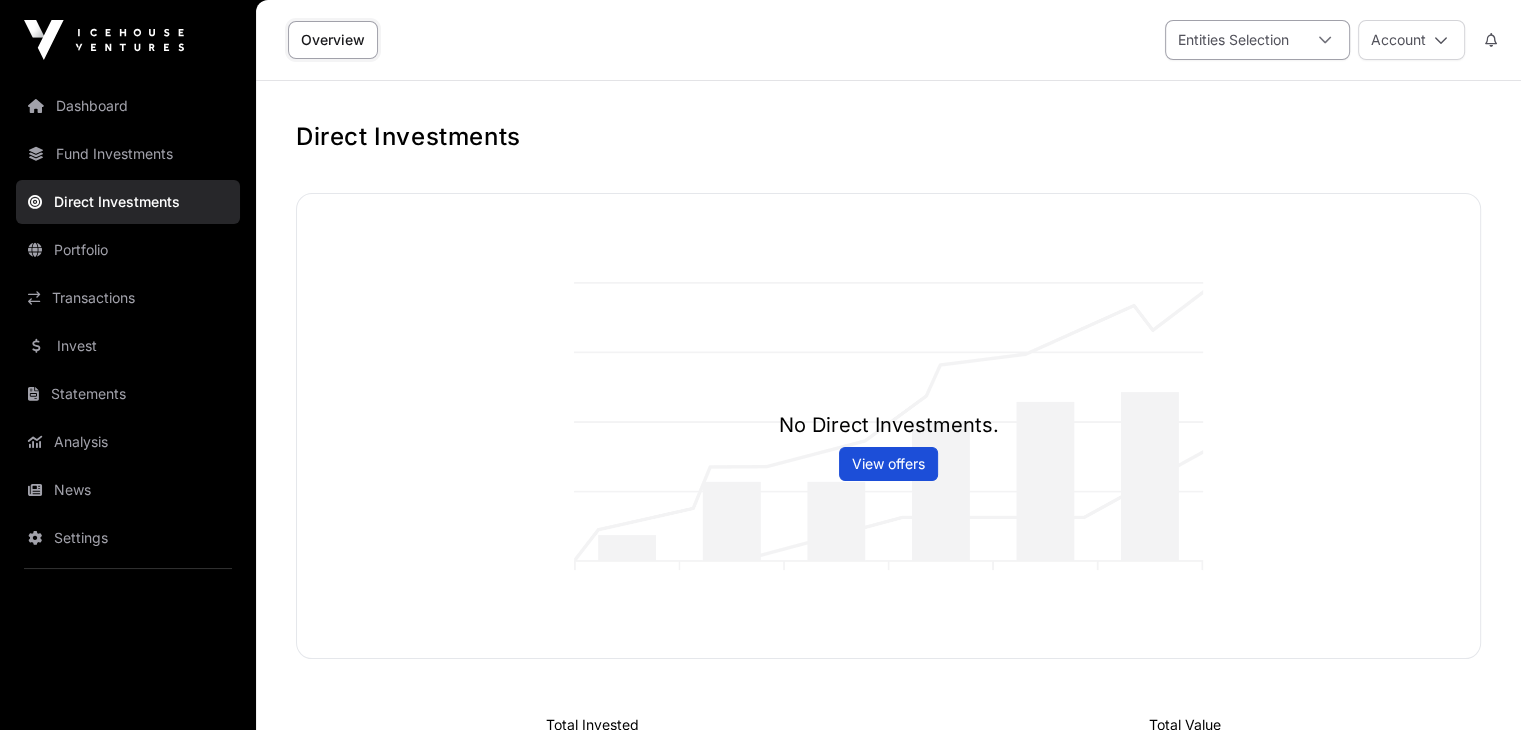 click on "Entities Selection" 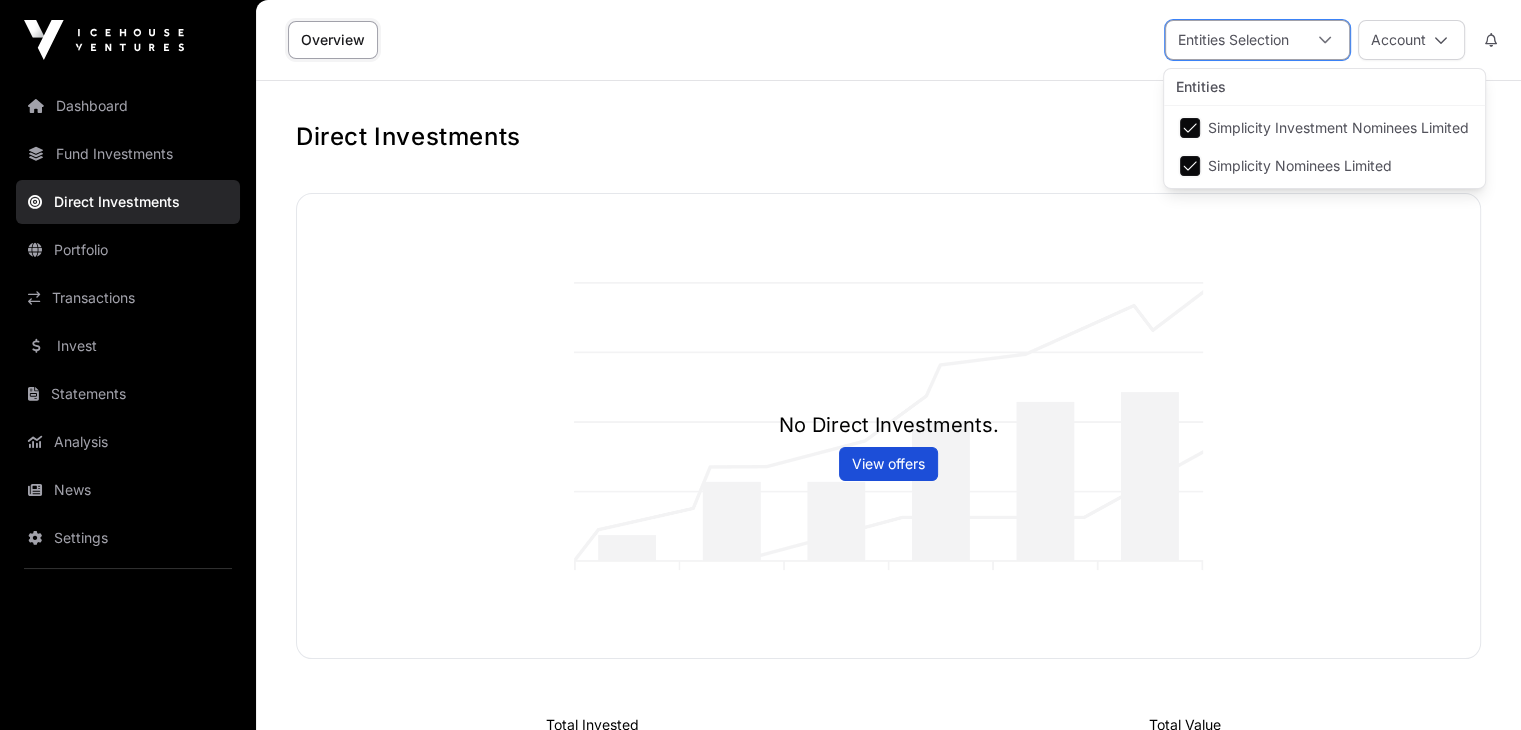 scroll, scrollTop: 20, scrollLeft: 12, axis: both 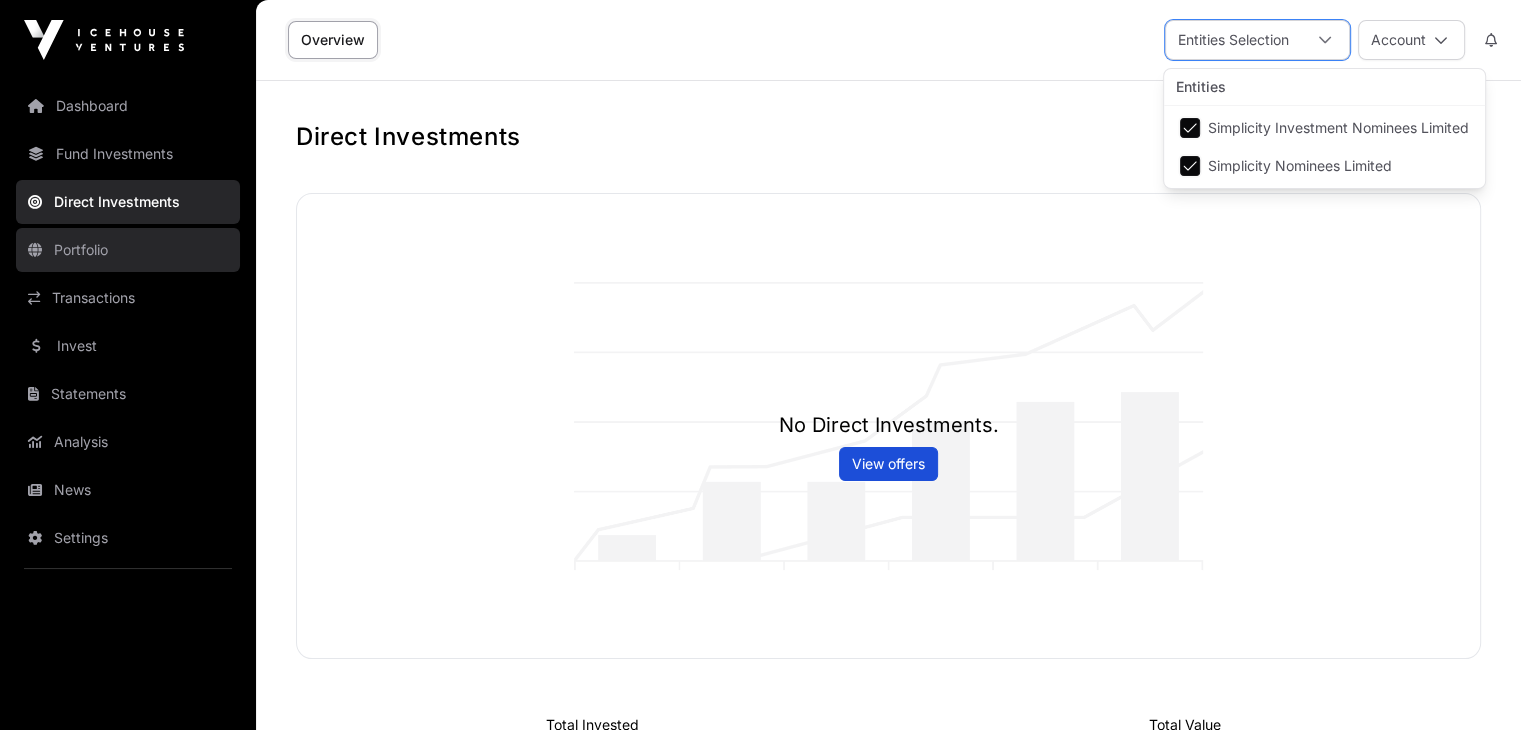 click on "Portfolio" 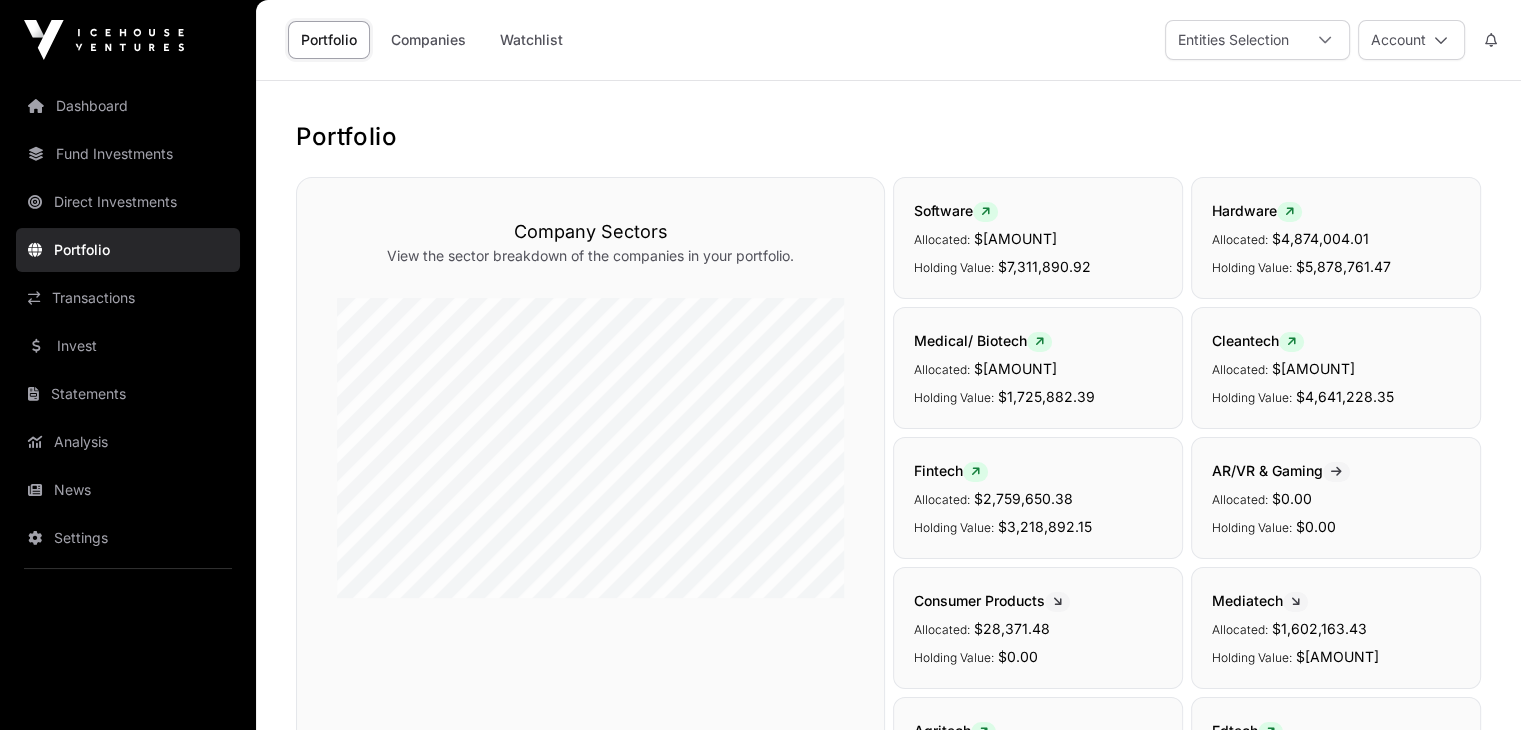 click on "Transactions" 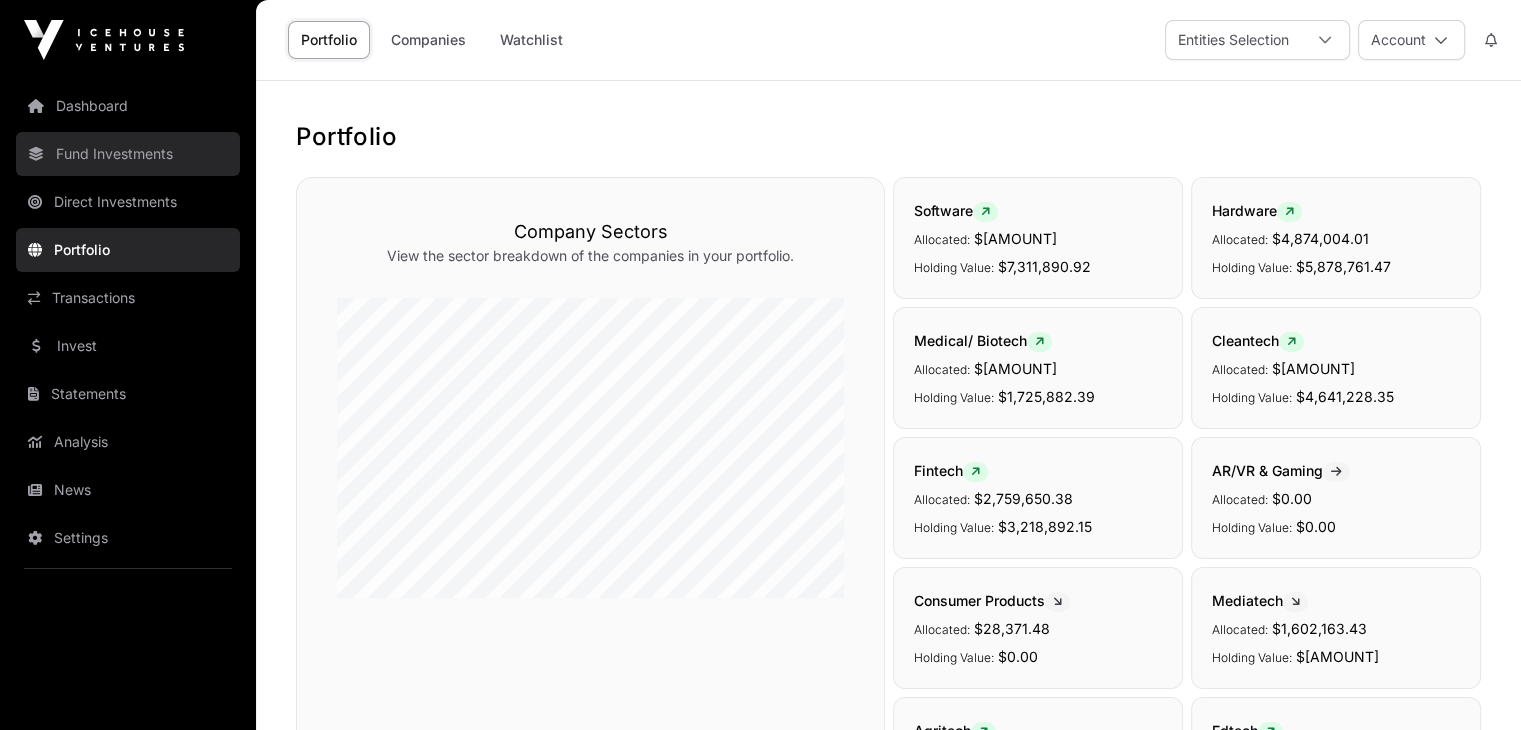 click on "Fund Investments" 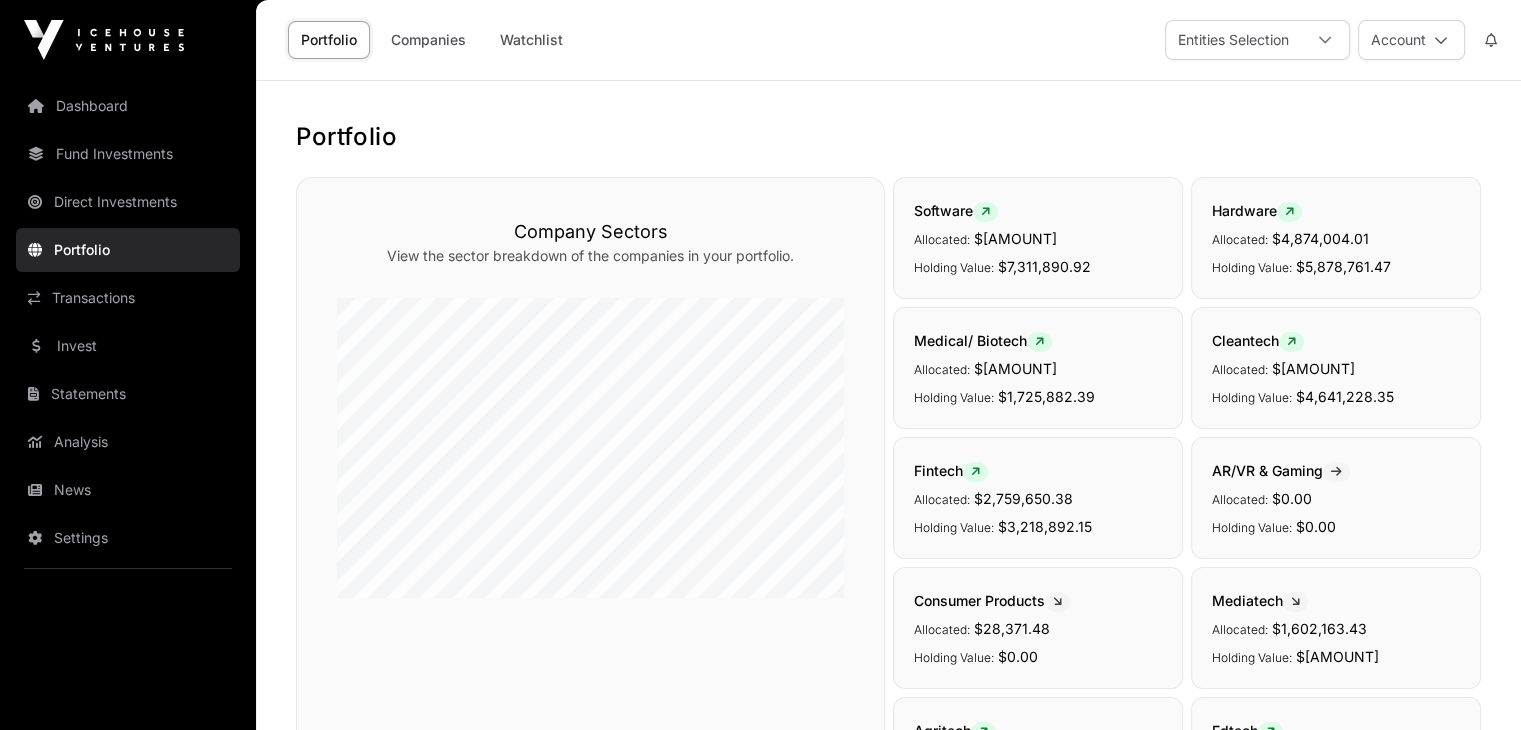 click on "Portfolio" 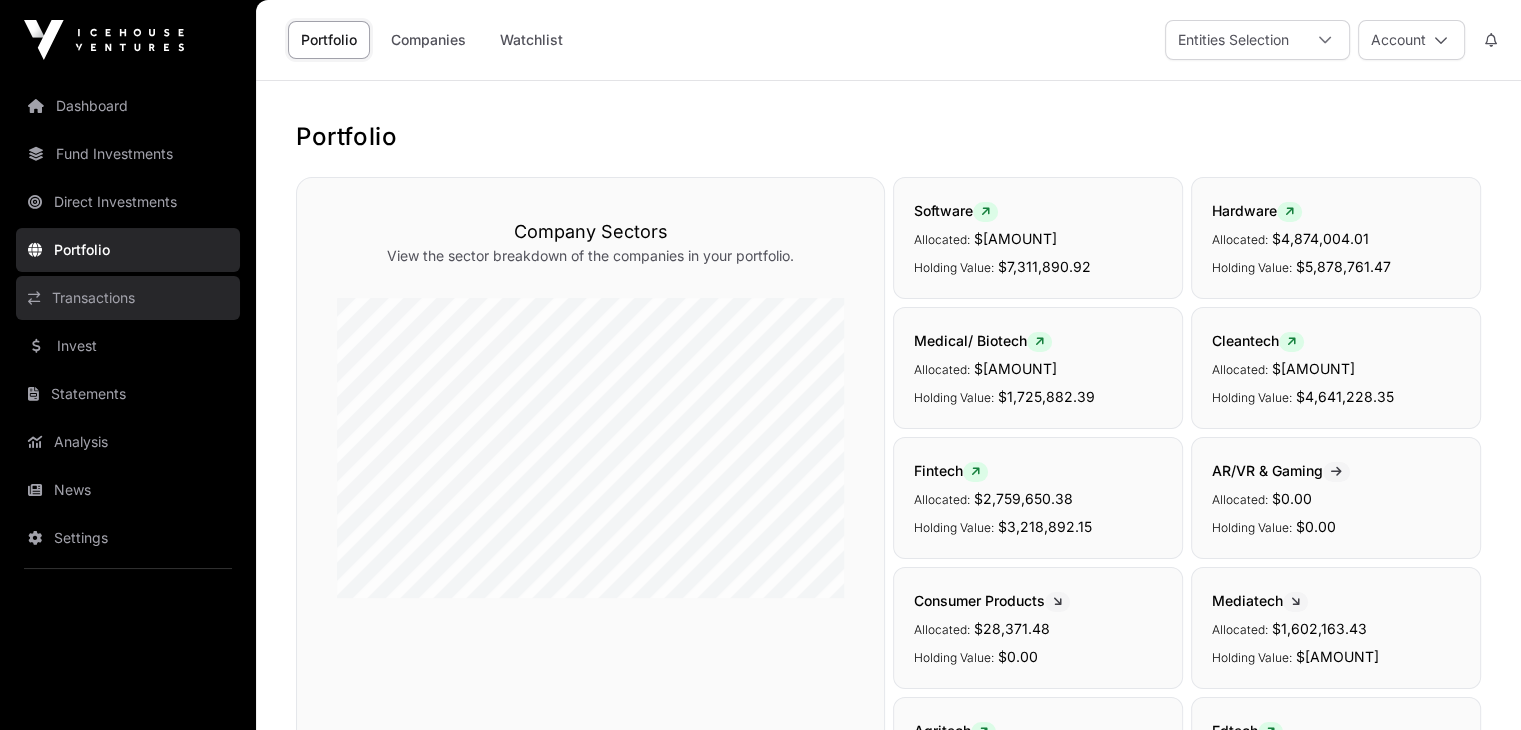 click on "Transactions" 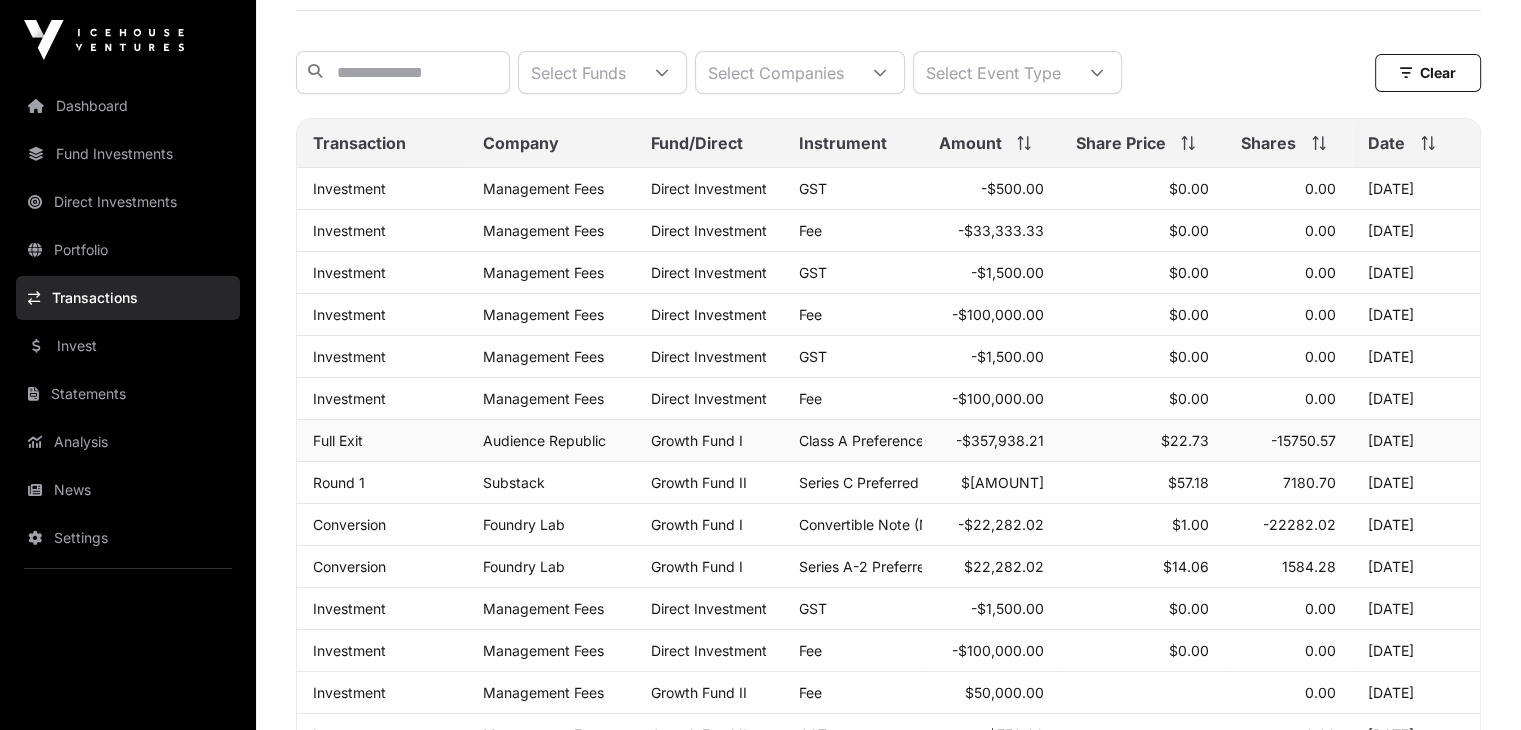 scroll, scrollTop: 173, scrollLeft: 0, axis: vertical 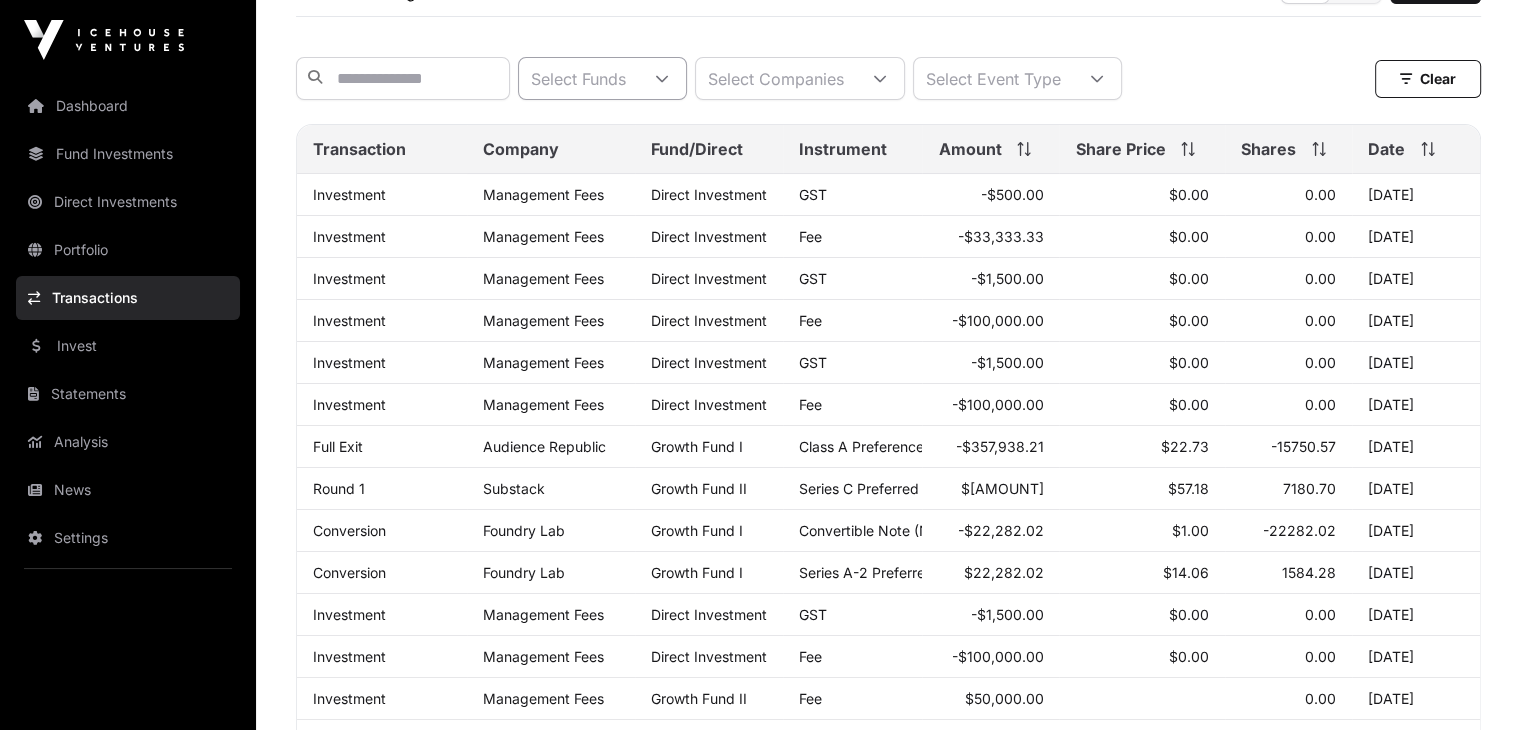 click on "Select Funds" 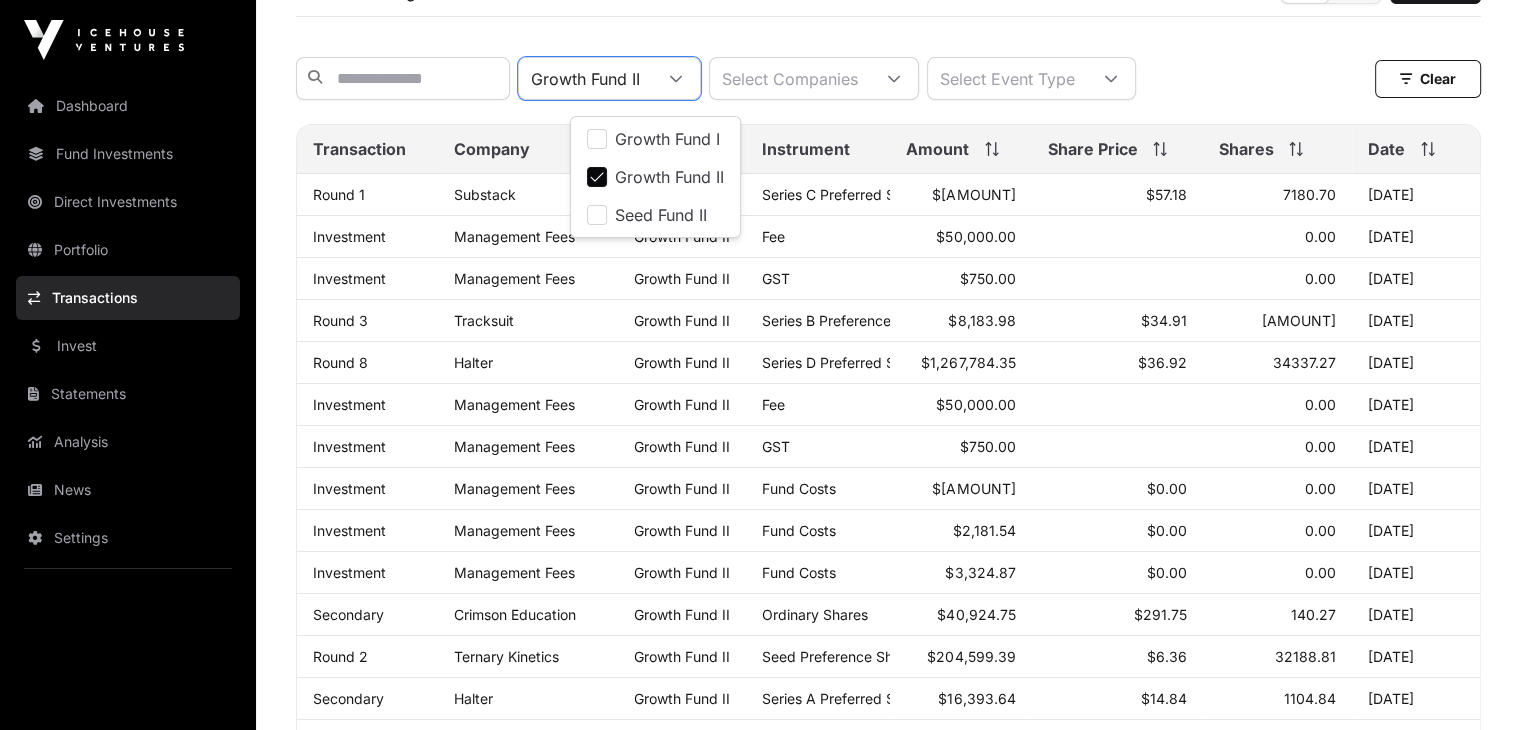 click on "Growth Fund II Select Companies Select Event Type Clear" 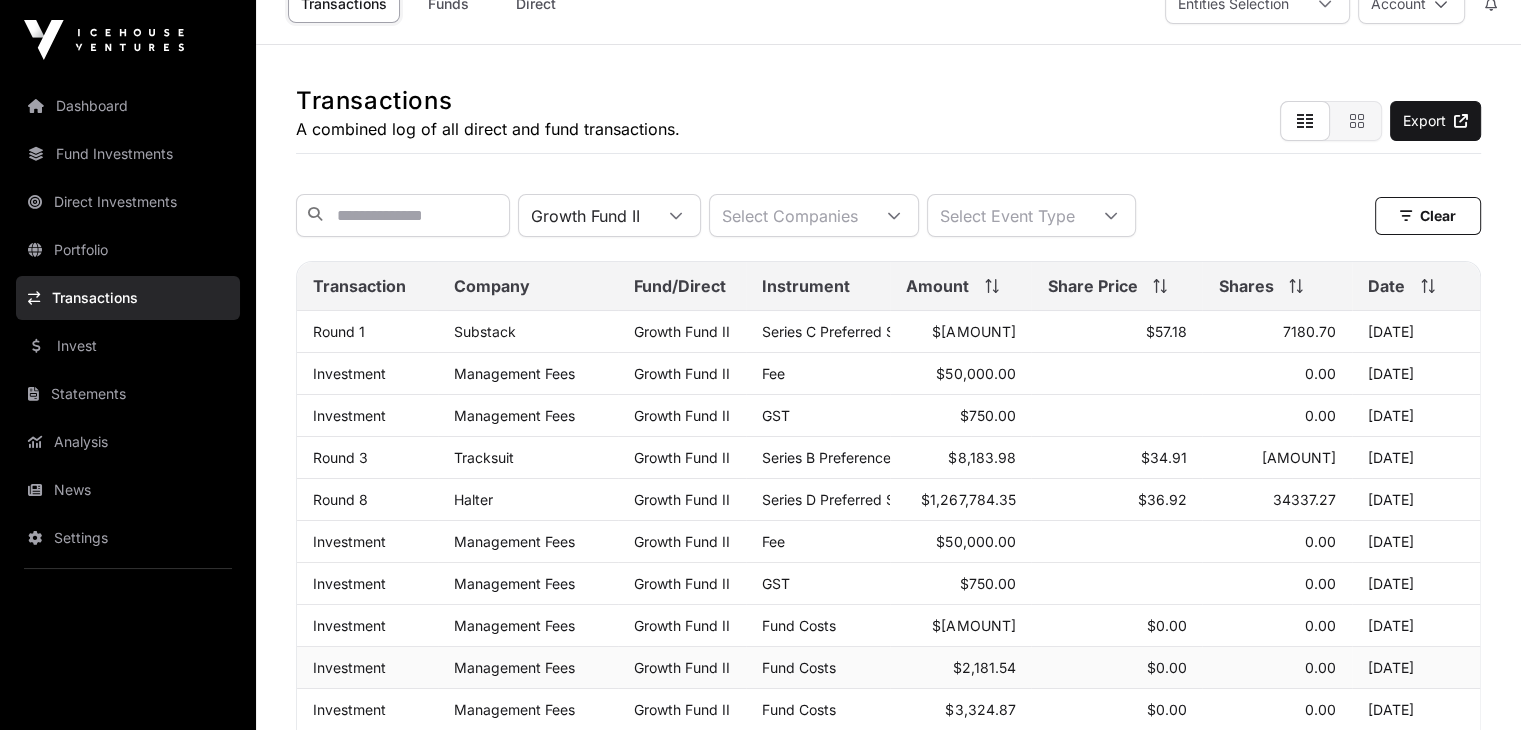 scroll, scrollTop: 0, scrollLeft: 0, axis: both 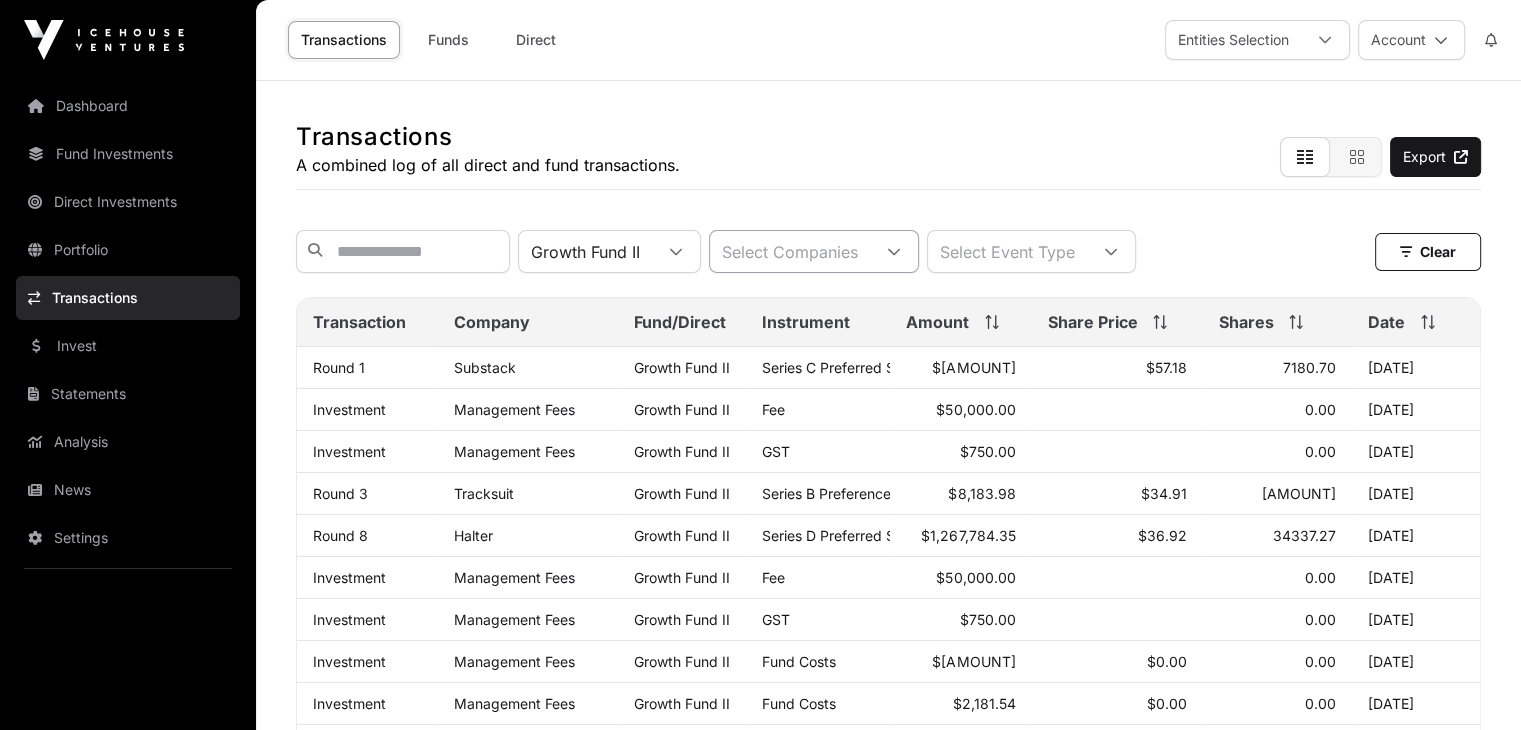 click on "Select Companies" 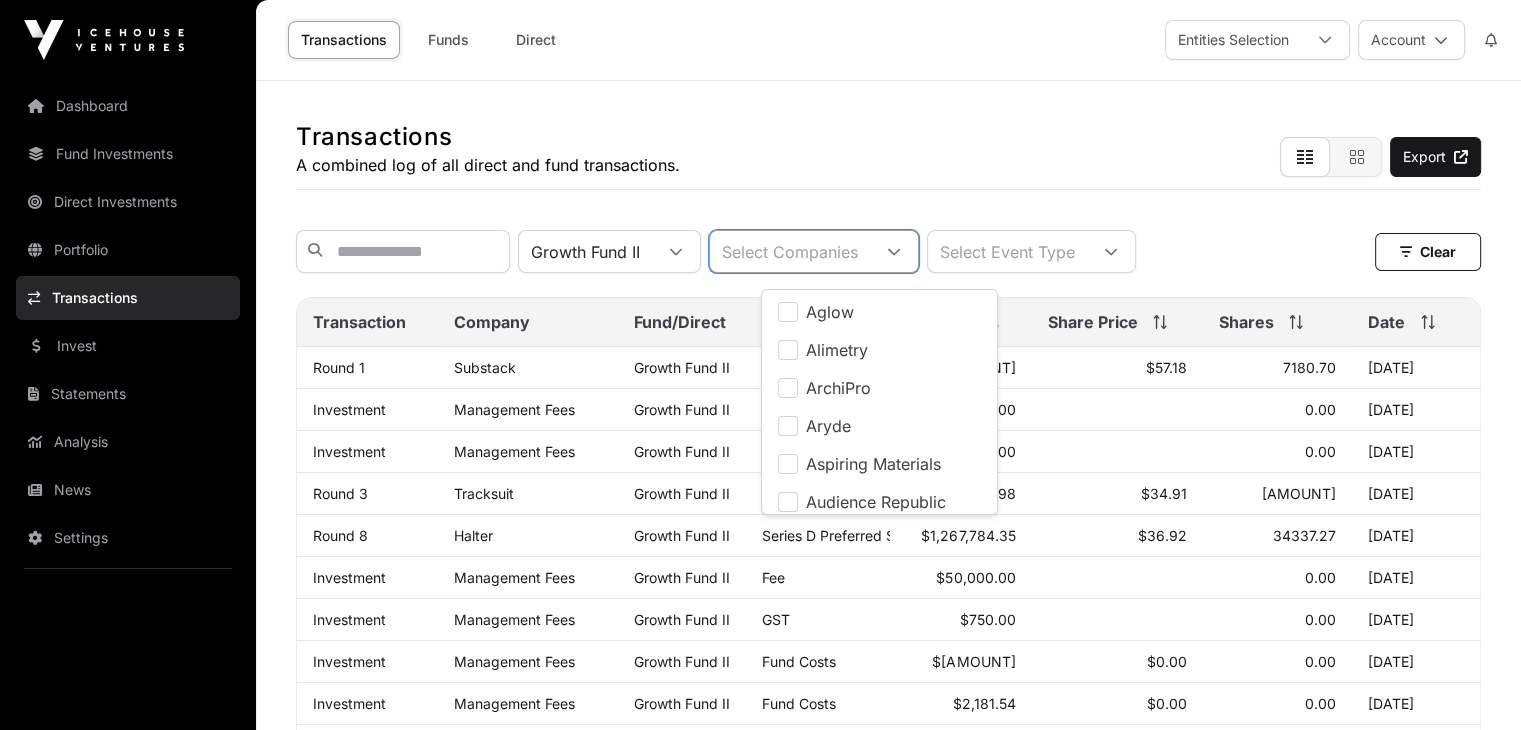 scroll, scrollTop: 20, scrollLeft: 12, axis: both 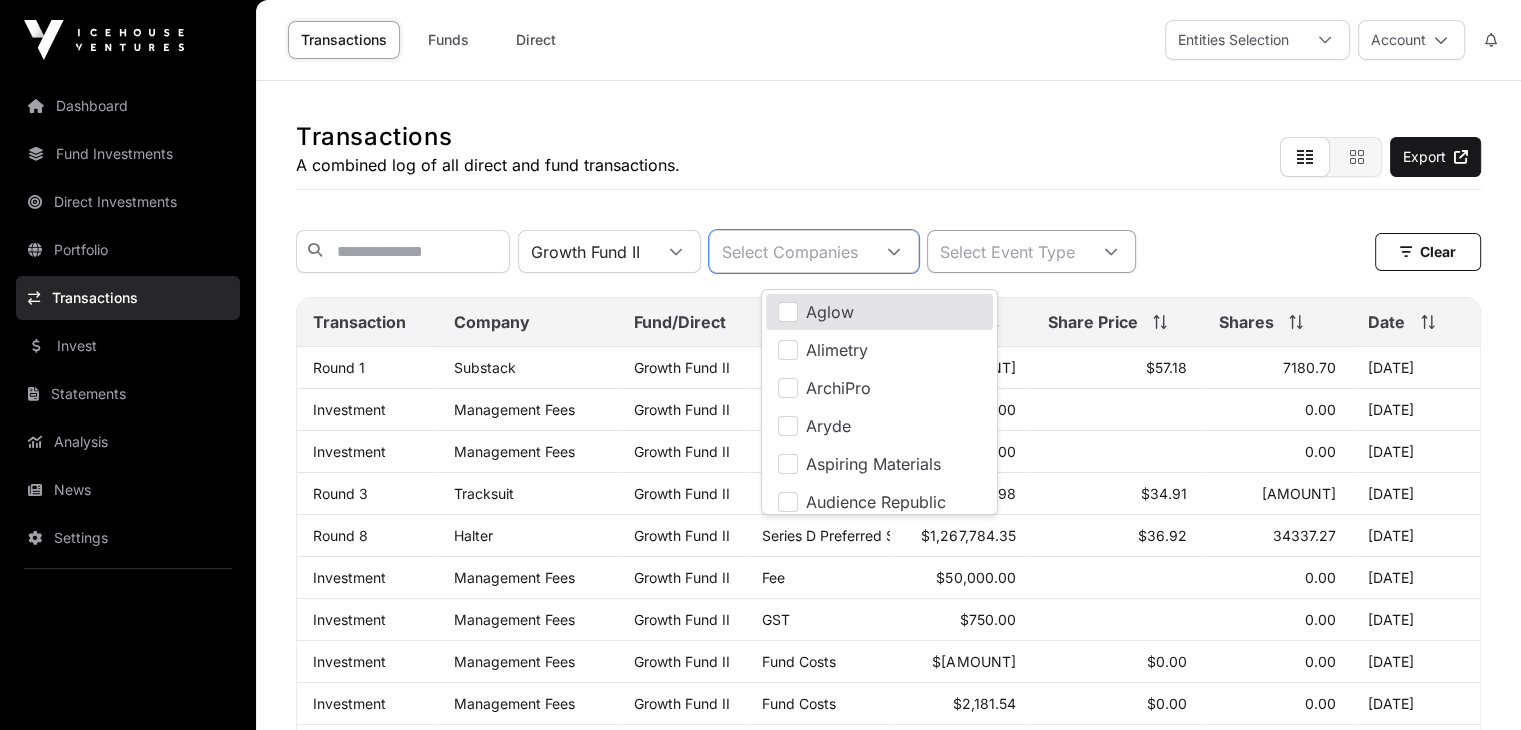 click on "Select Event Type" 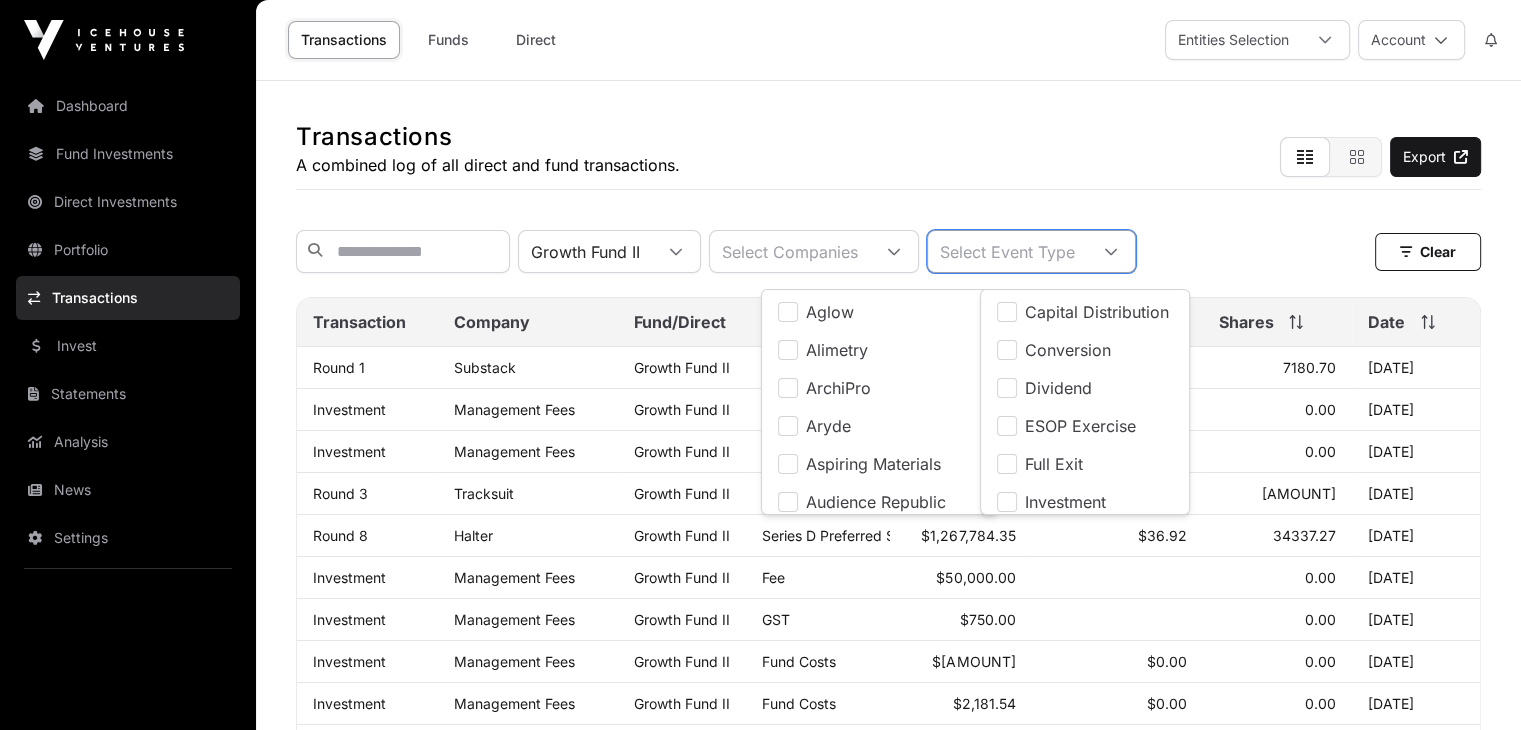 scroll, scrollTop: 20, scrollLeft: 12, axis: both 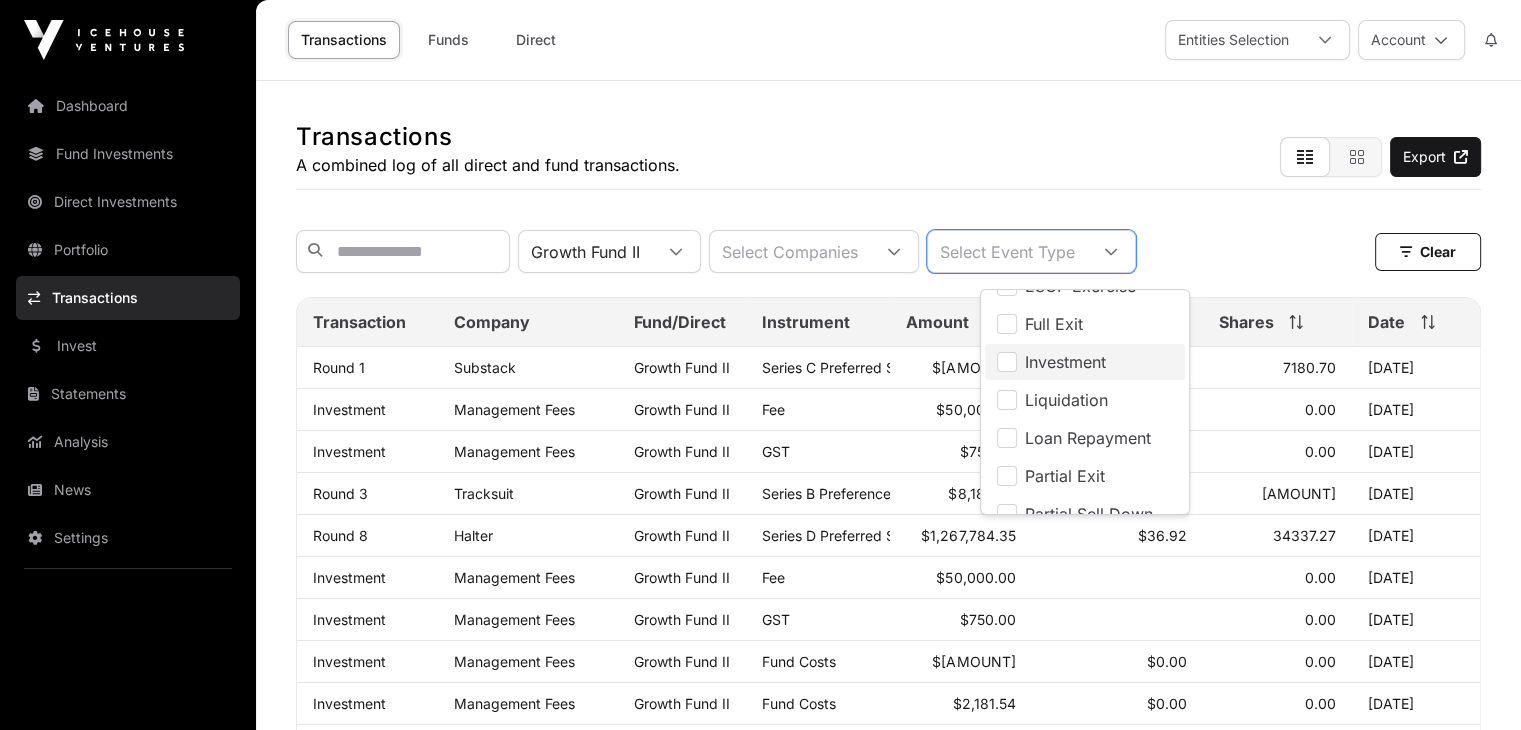 click on "Investment" 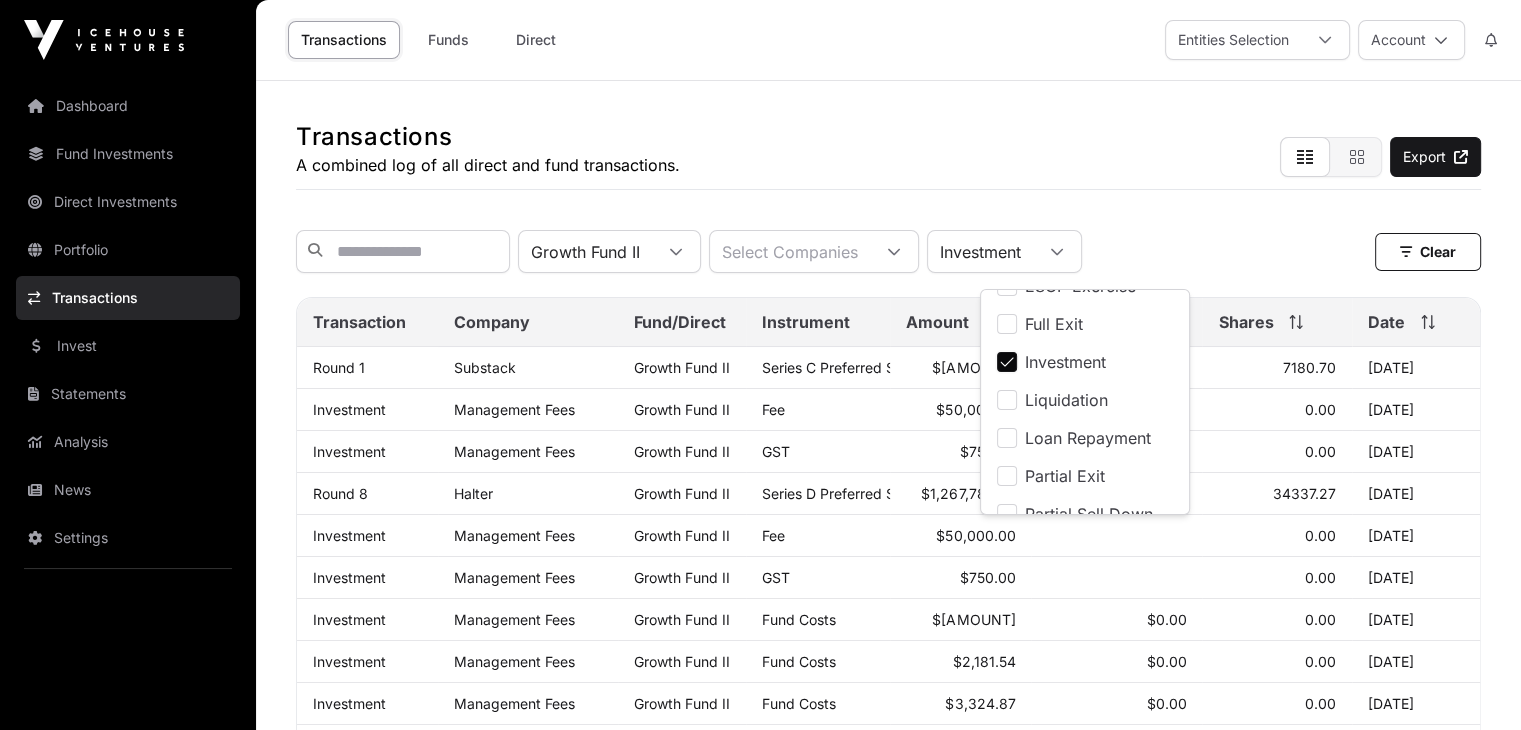 click on "Transactions Funds Direct Entities Selection  Account" 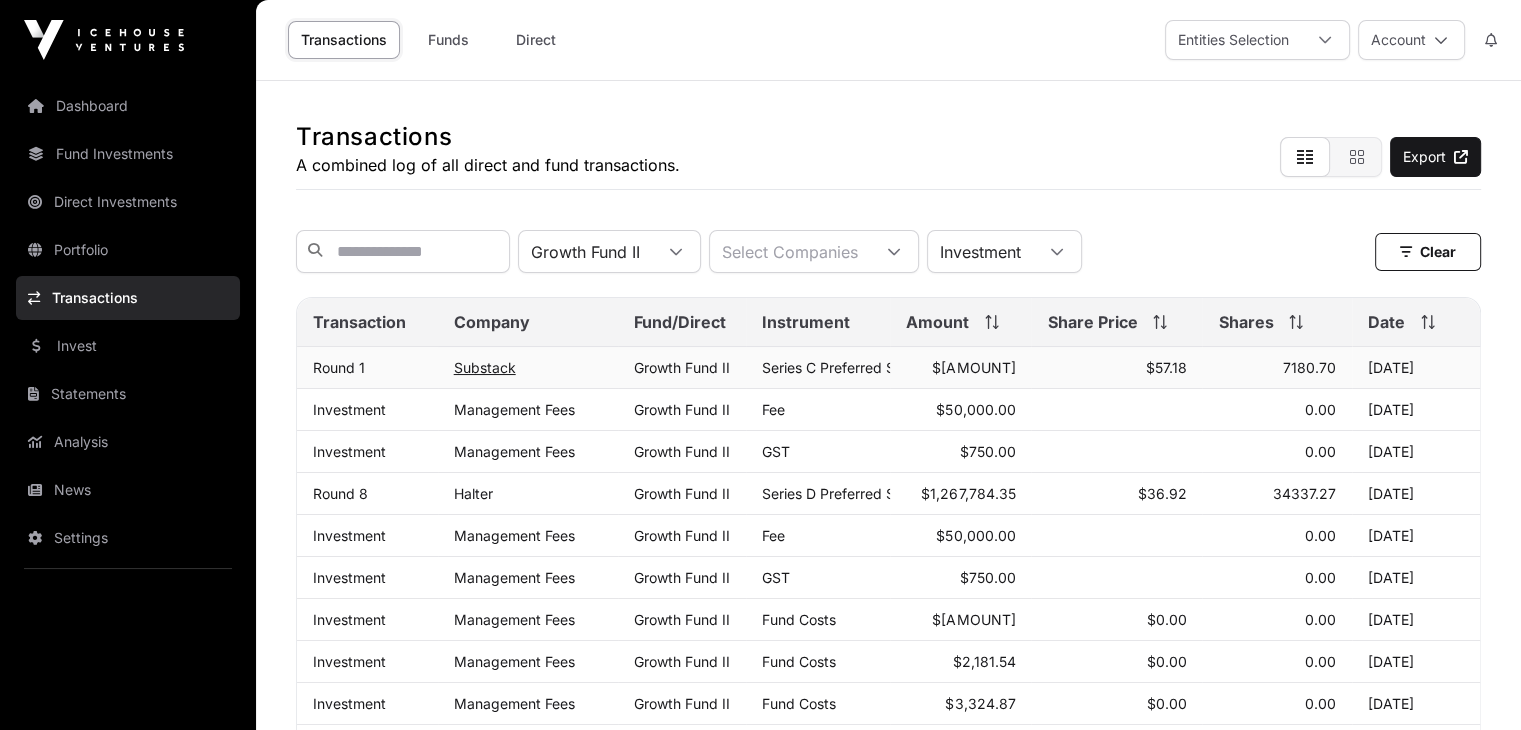 click on "Substack" 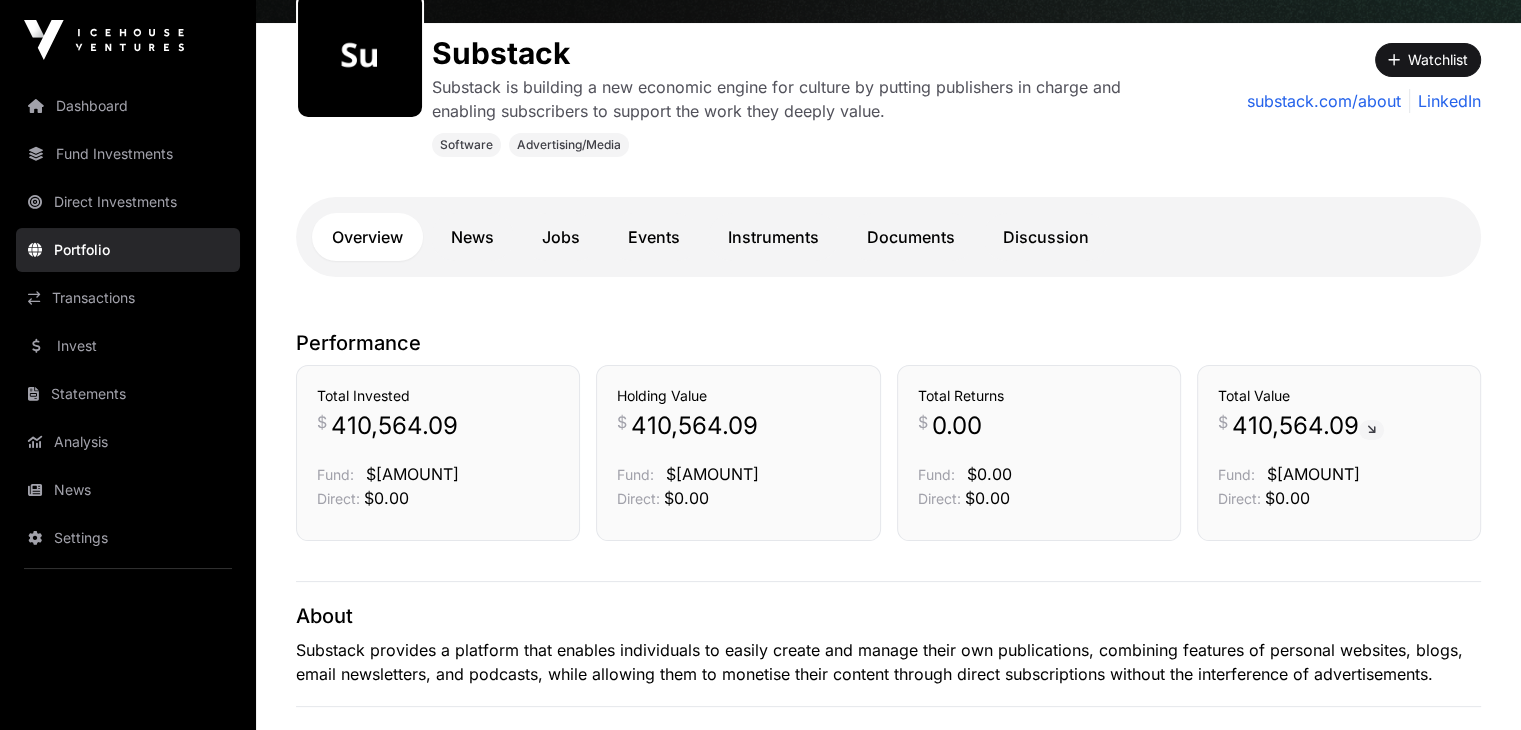 scroll, scrollTop: 300, scrollLeft: 0, axis: vertical 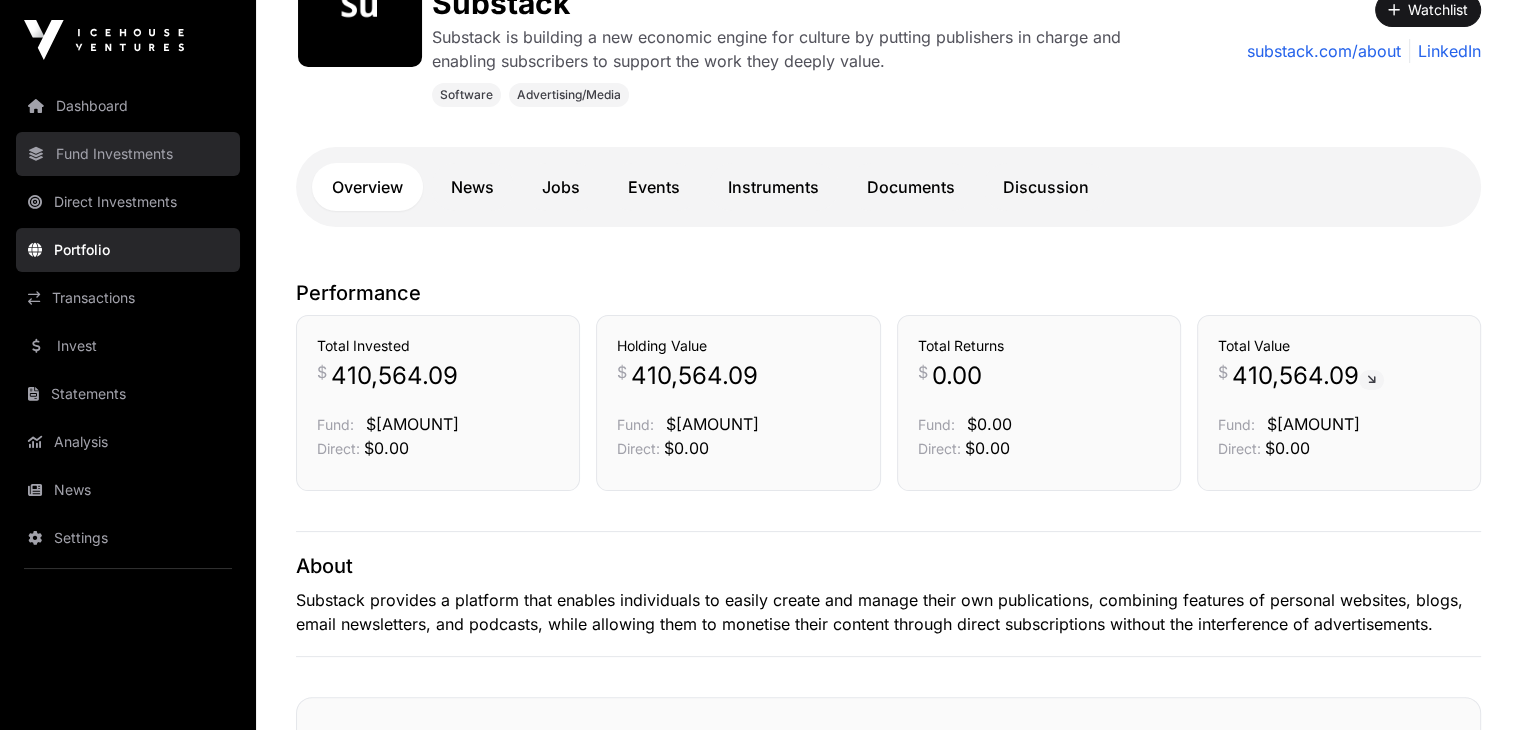 click on "Fund Investments" 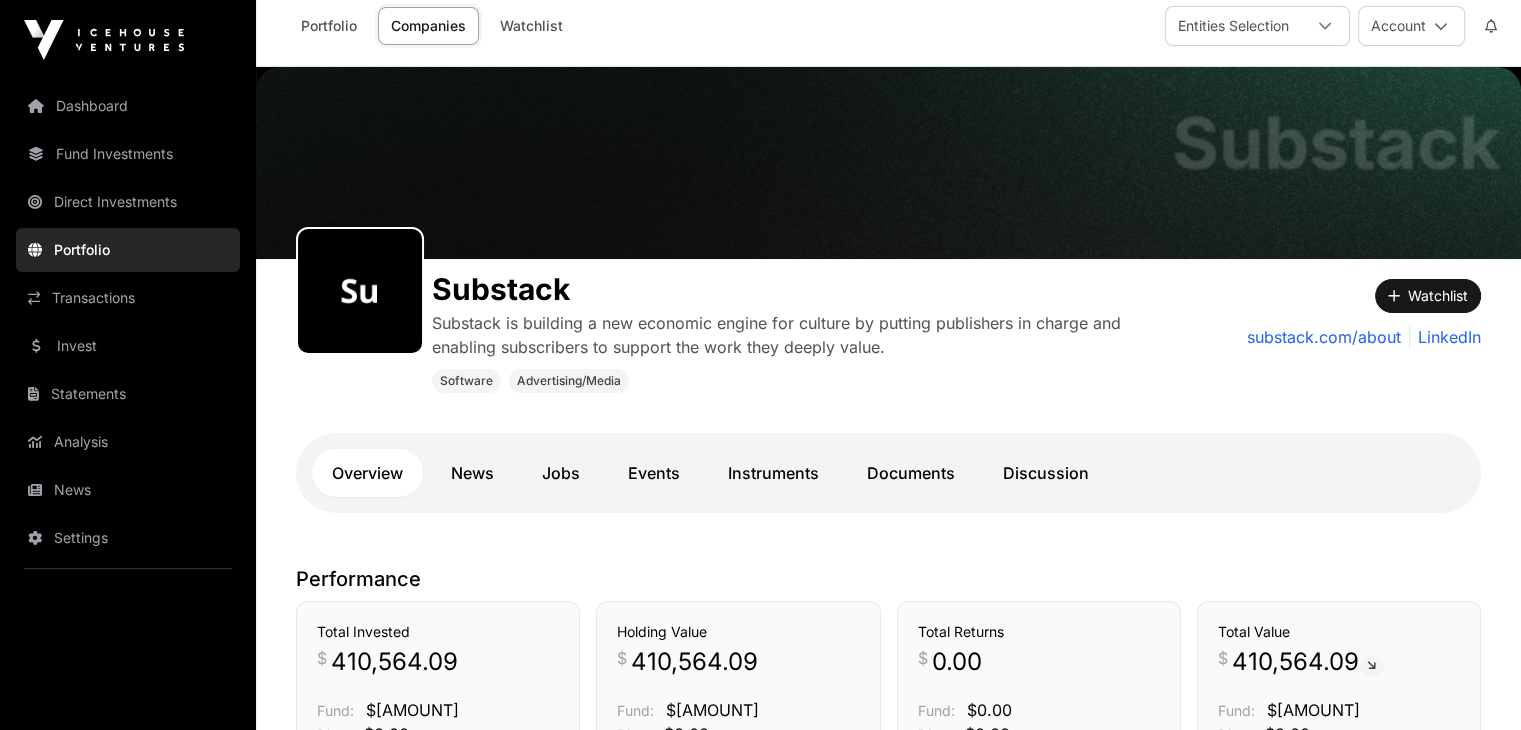 scroll, scrollTop: 0, scrollLeft: 0, axis: both 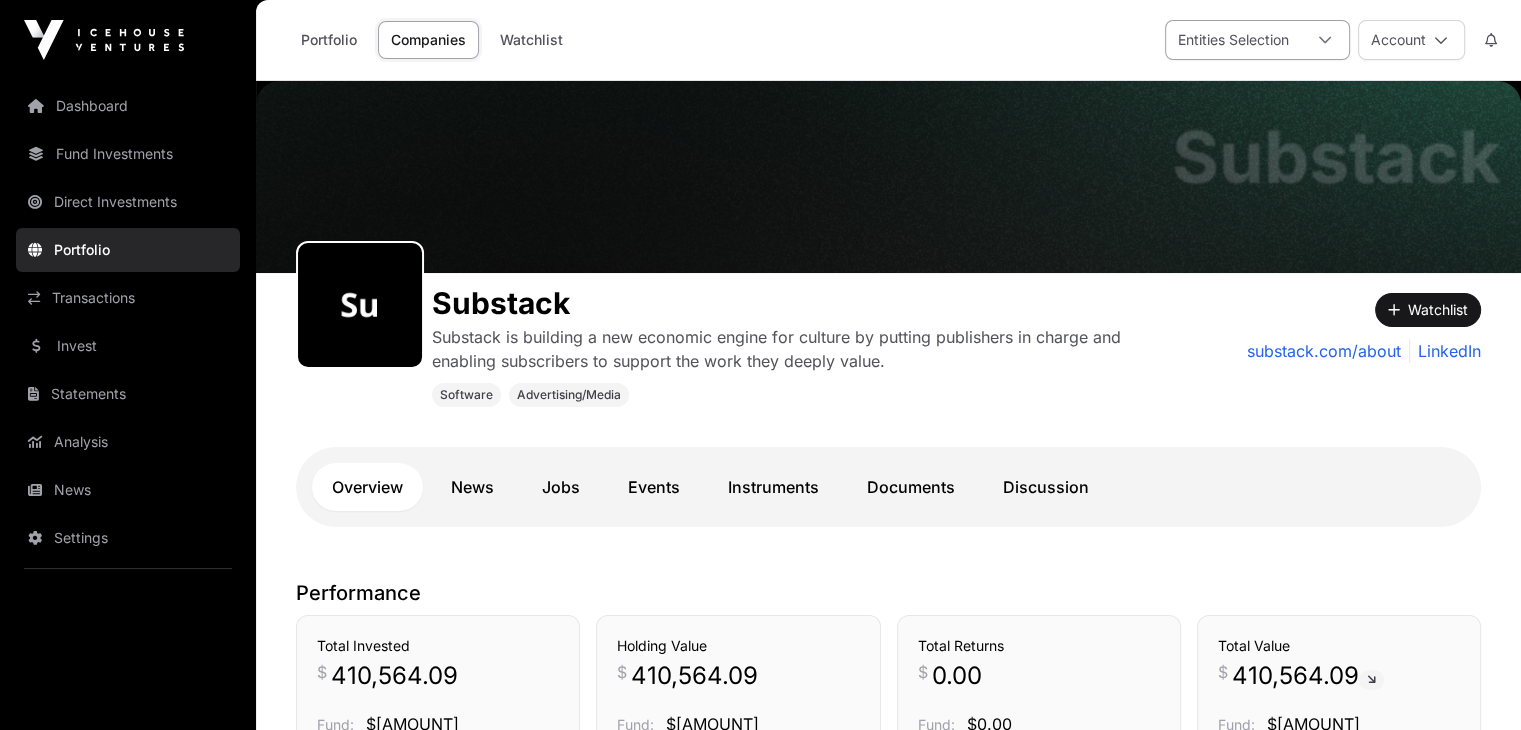 click on "Entities Selection" 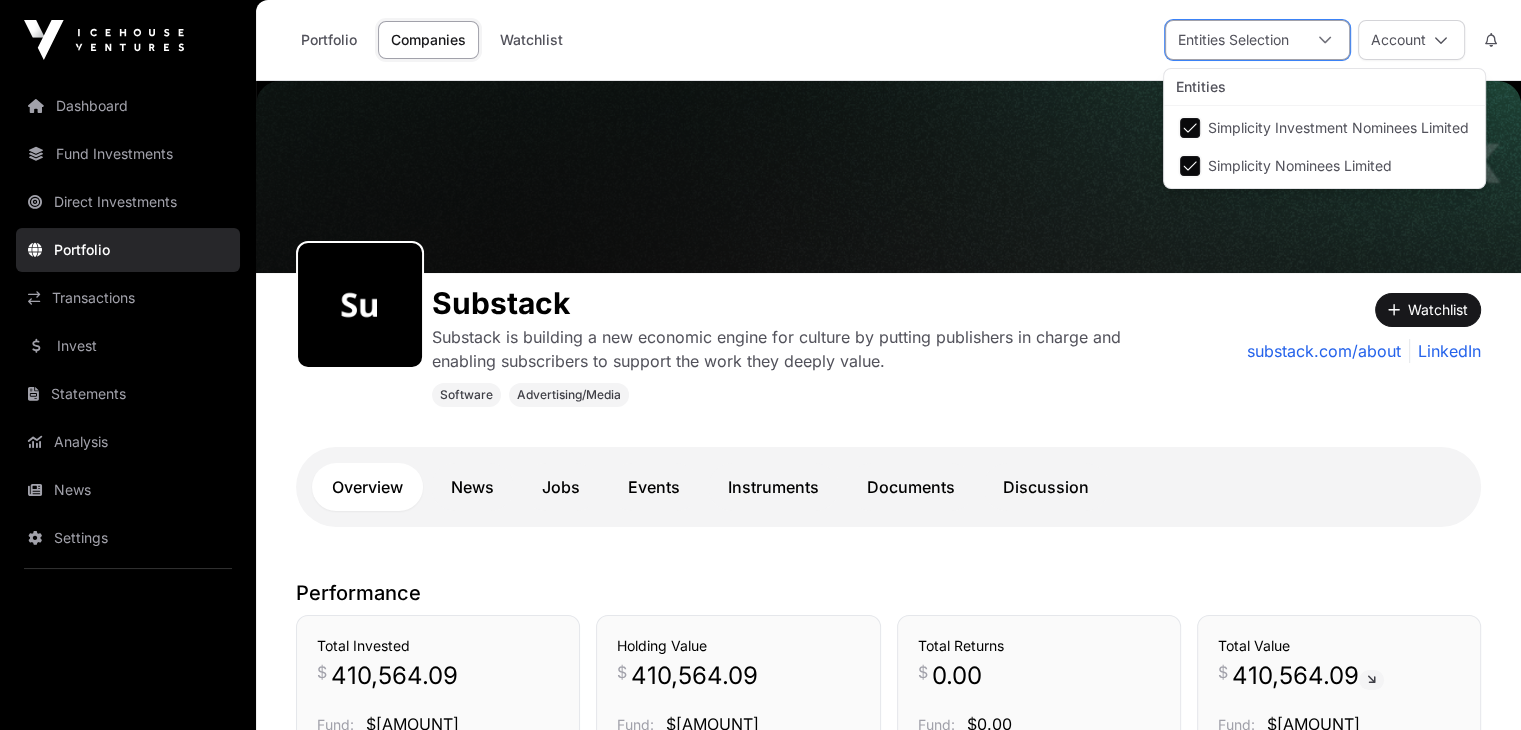 scroll, scrollTop: 20, scrollLeft: 12, axis: both 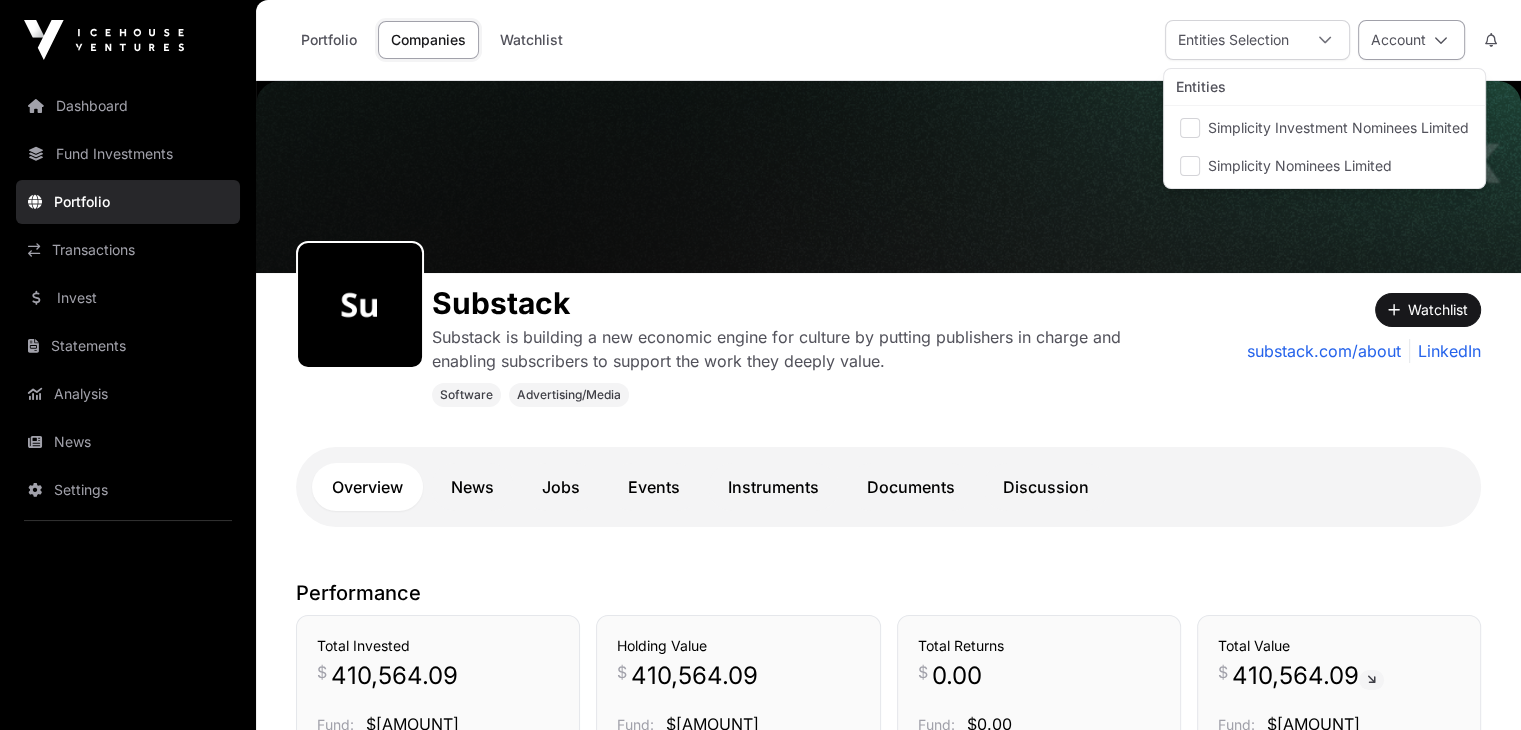 click on "Account" 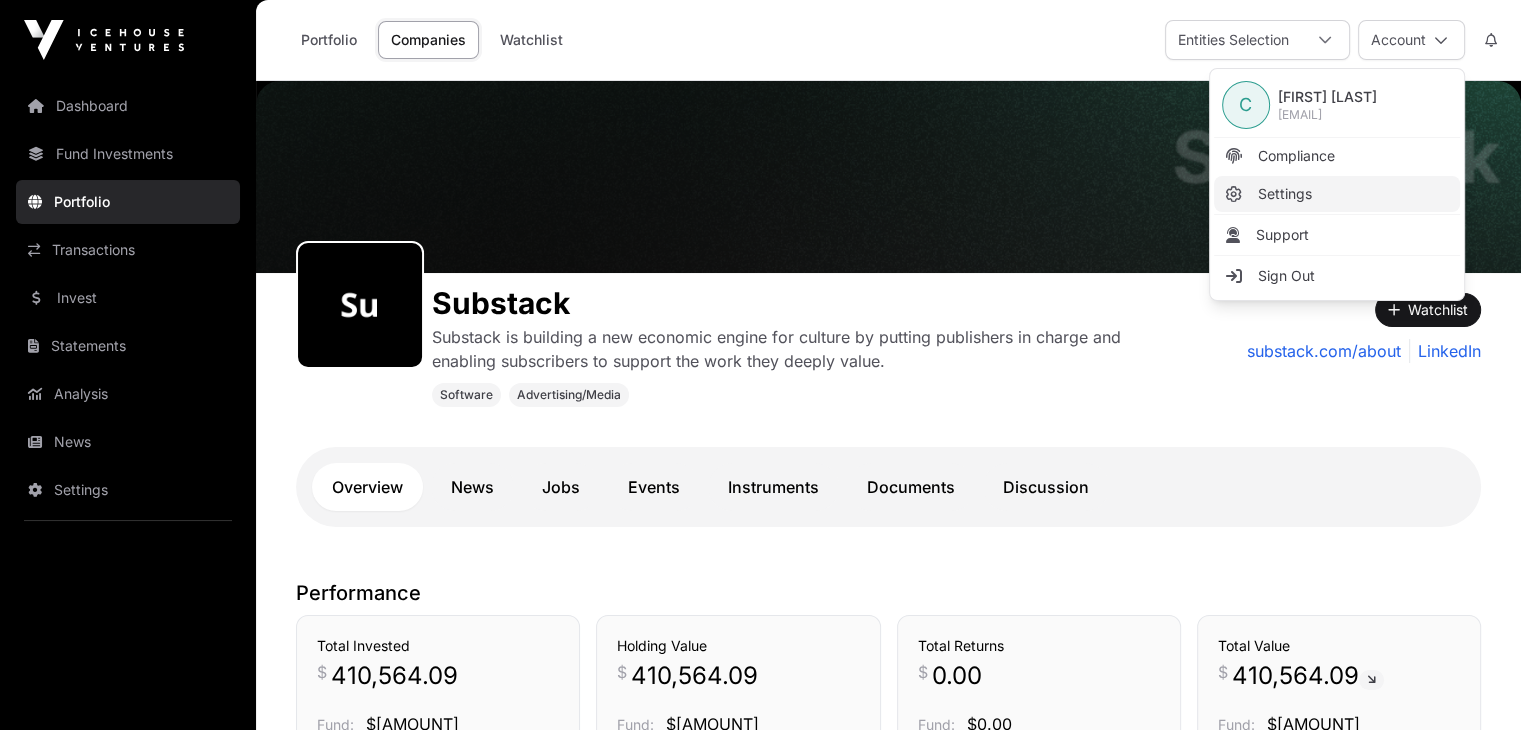 click on "Settings" at bounding box center (1285, 194) 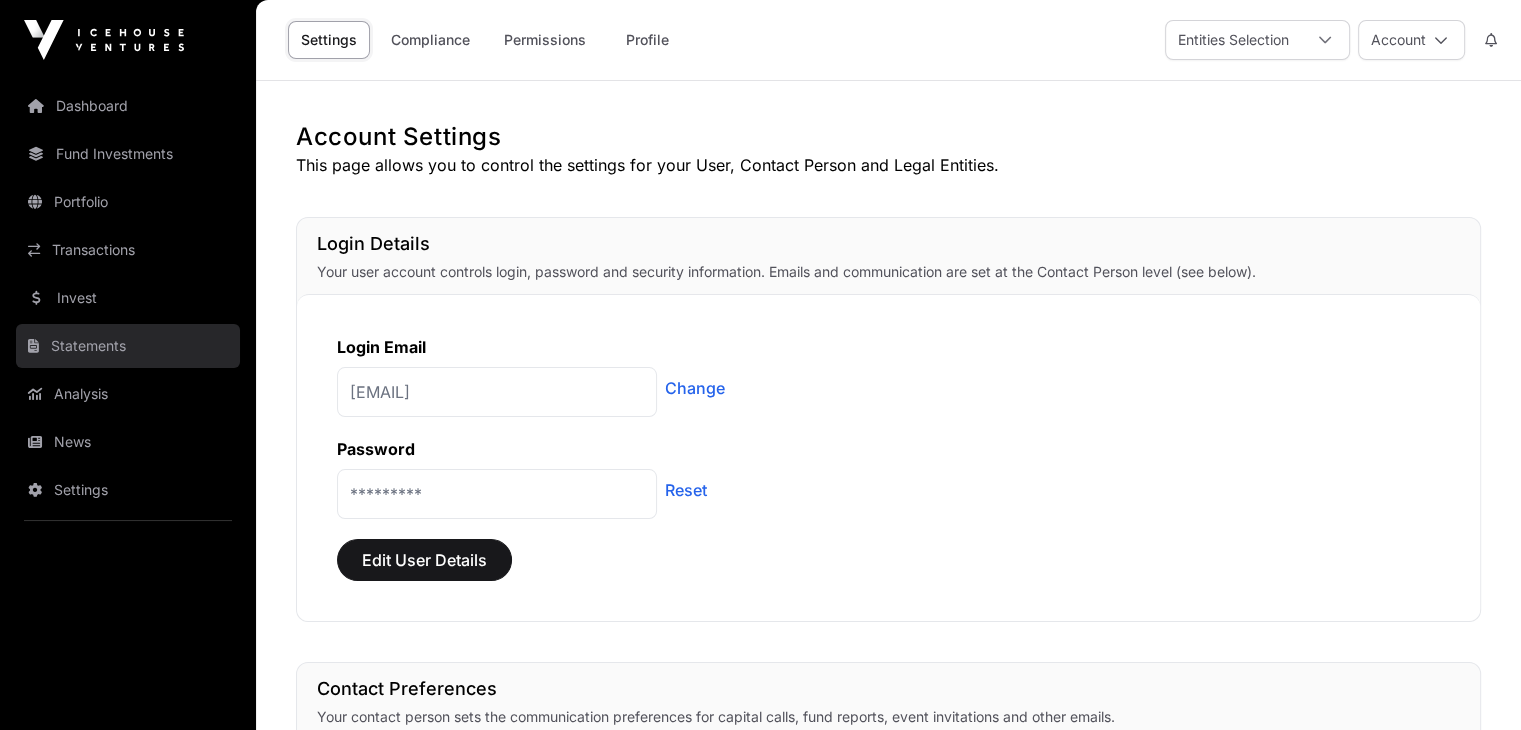 click on "Statements" 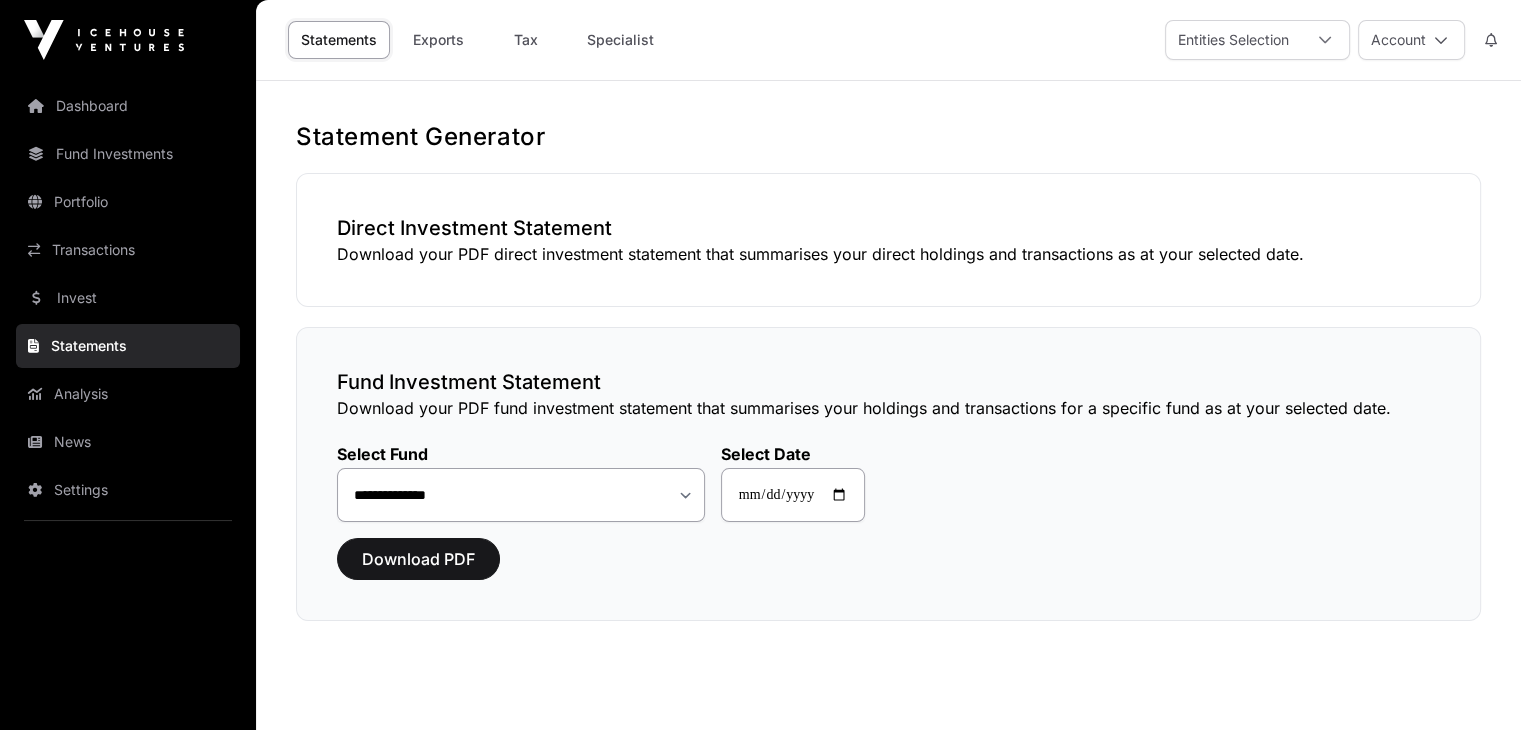 scroll, scrollTop: 57, scrollLeft: 0, axis: vertical 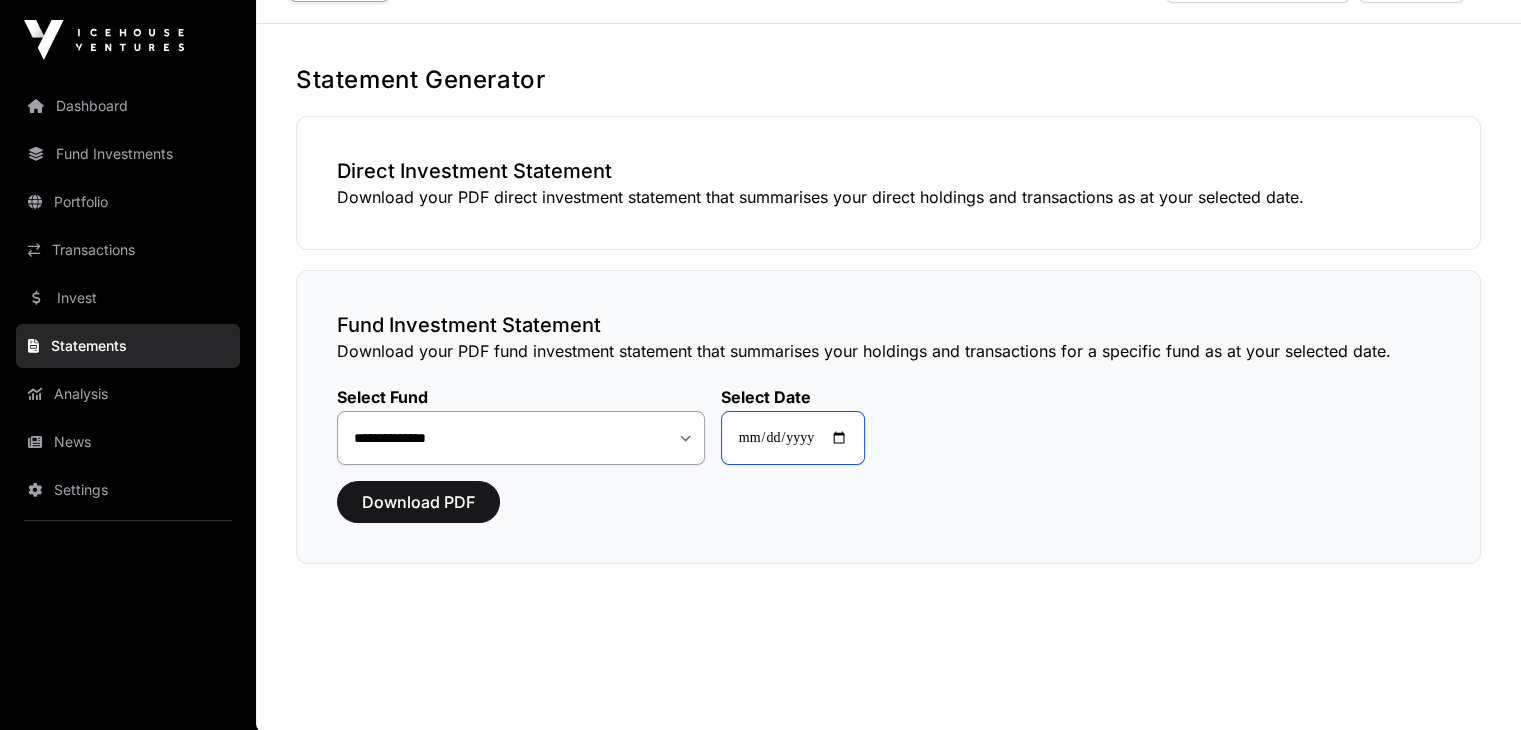 click on "**********" 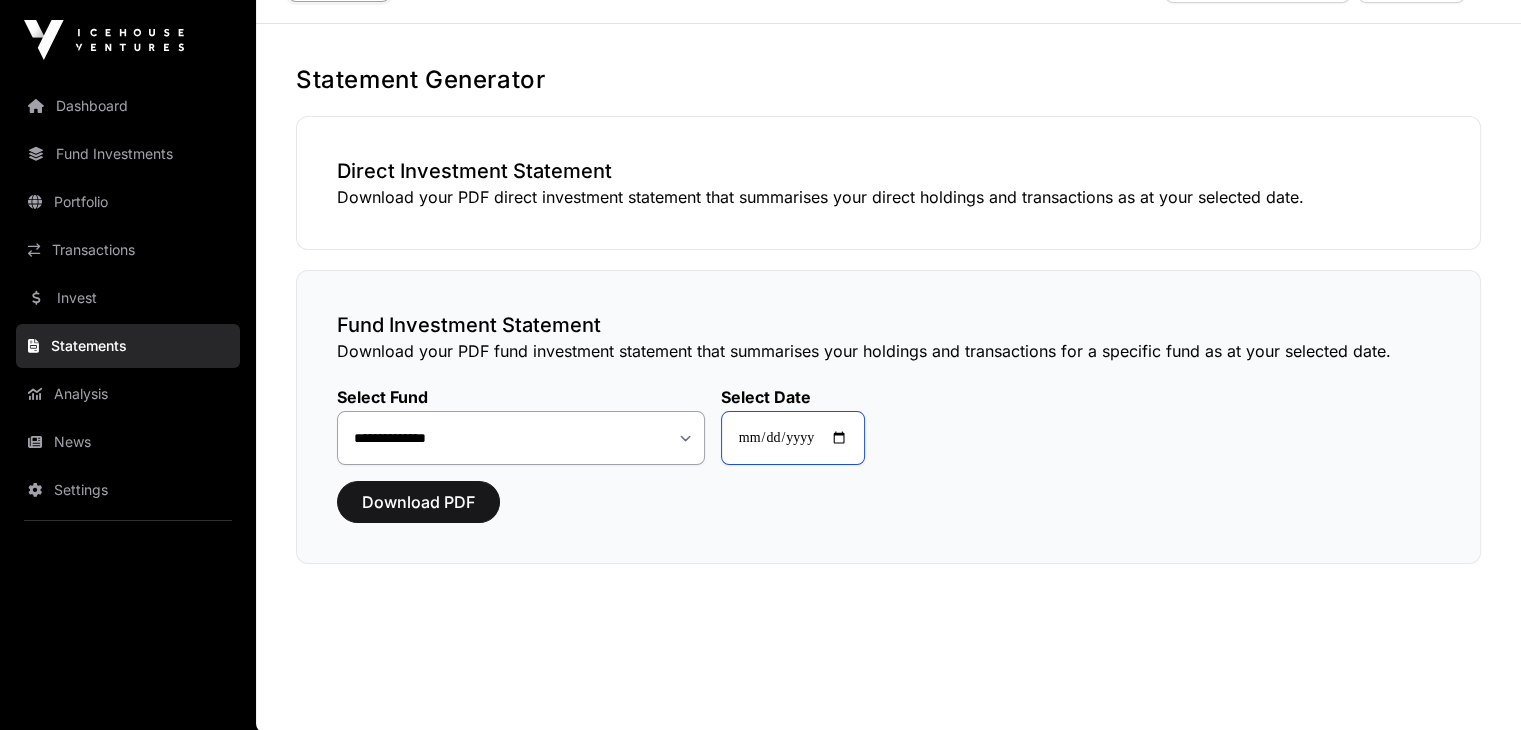 type on "**********" 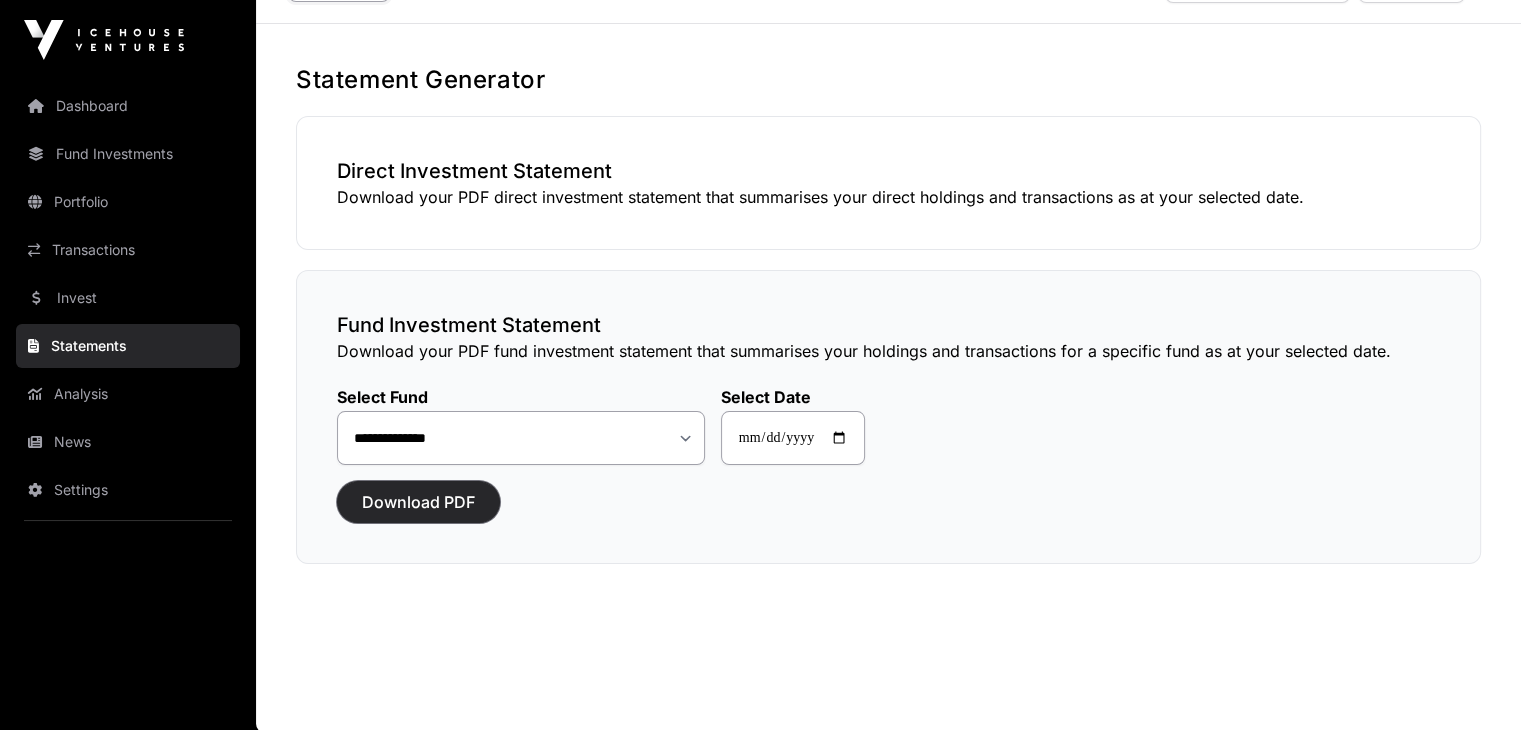 click on "Download PDF" 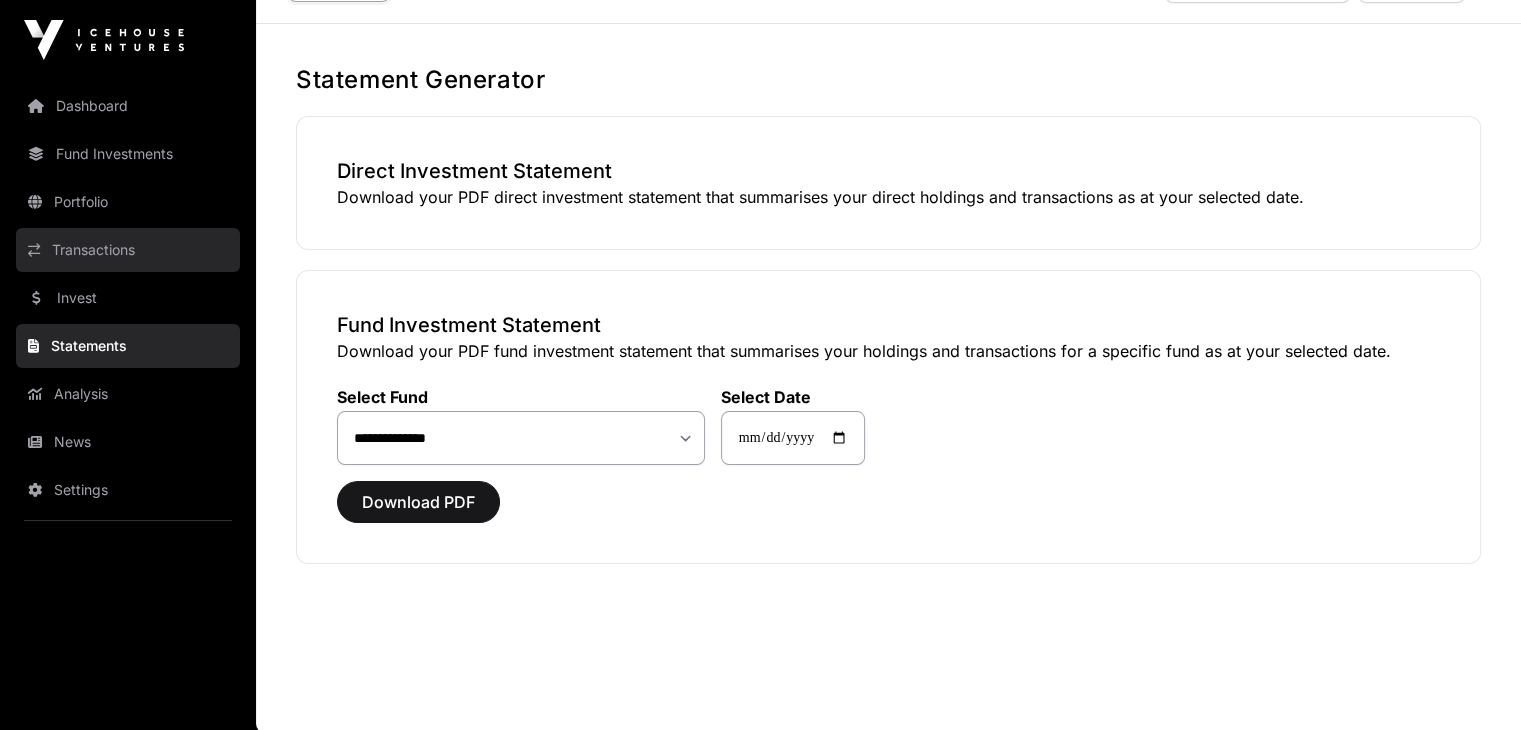click on "Transactions" 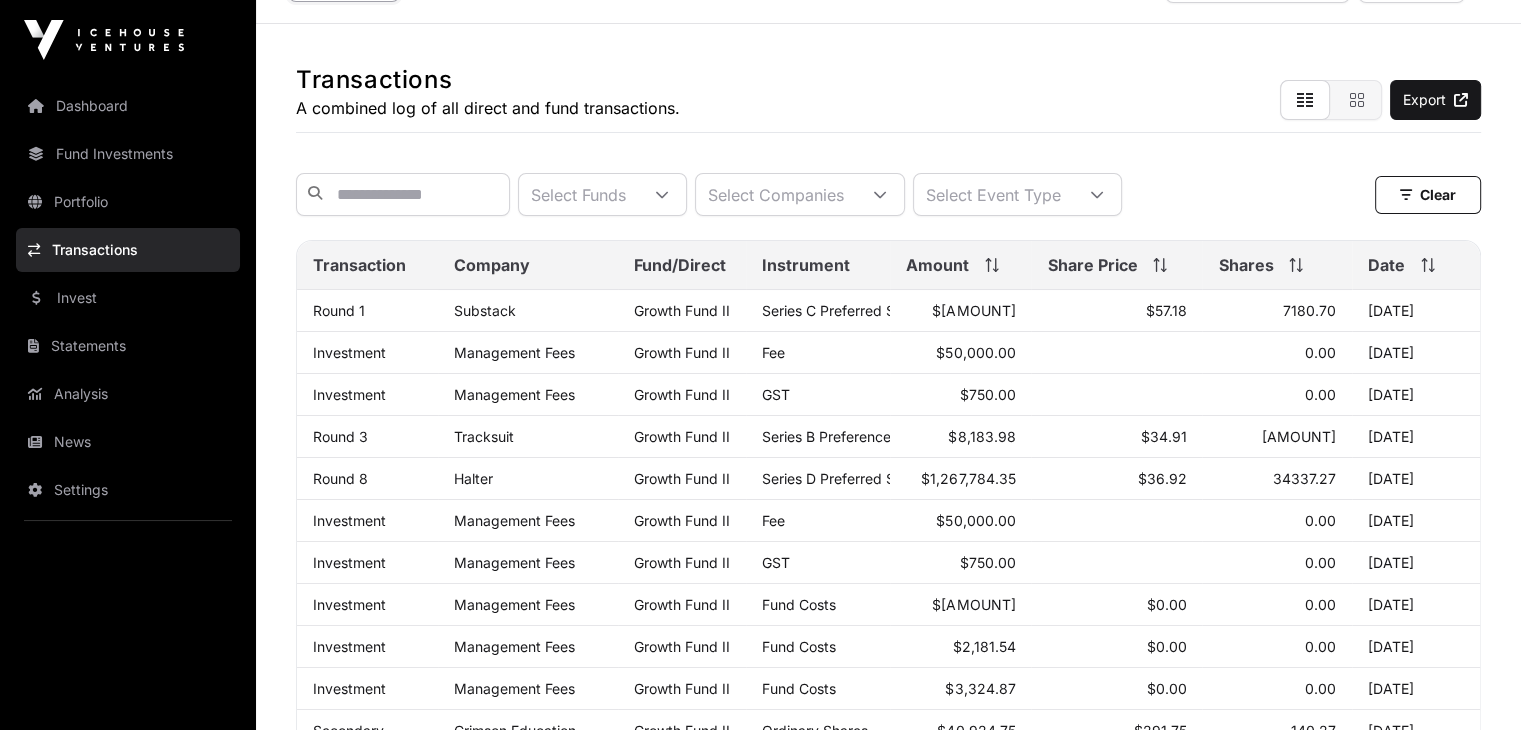 scroll, scrollTop: 0, scrollLeft: 0, axis: both 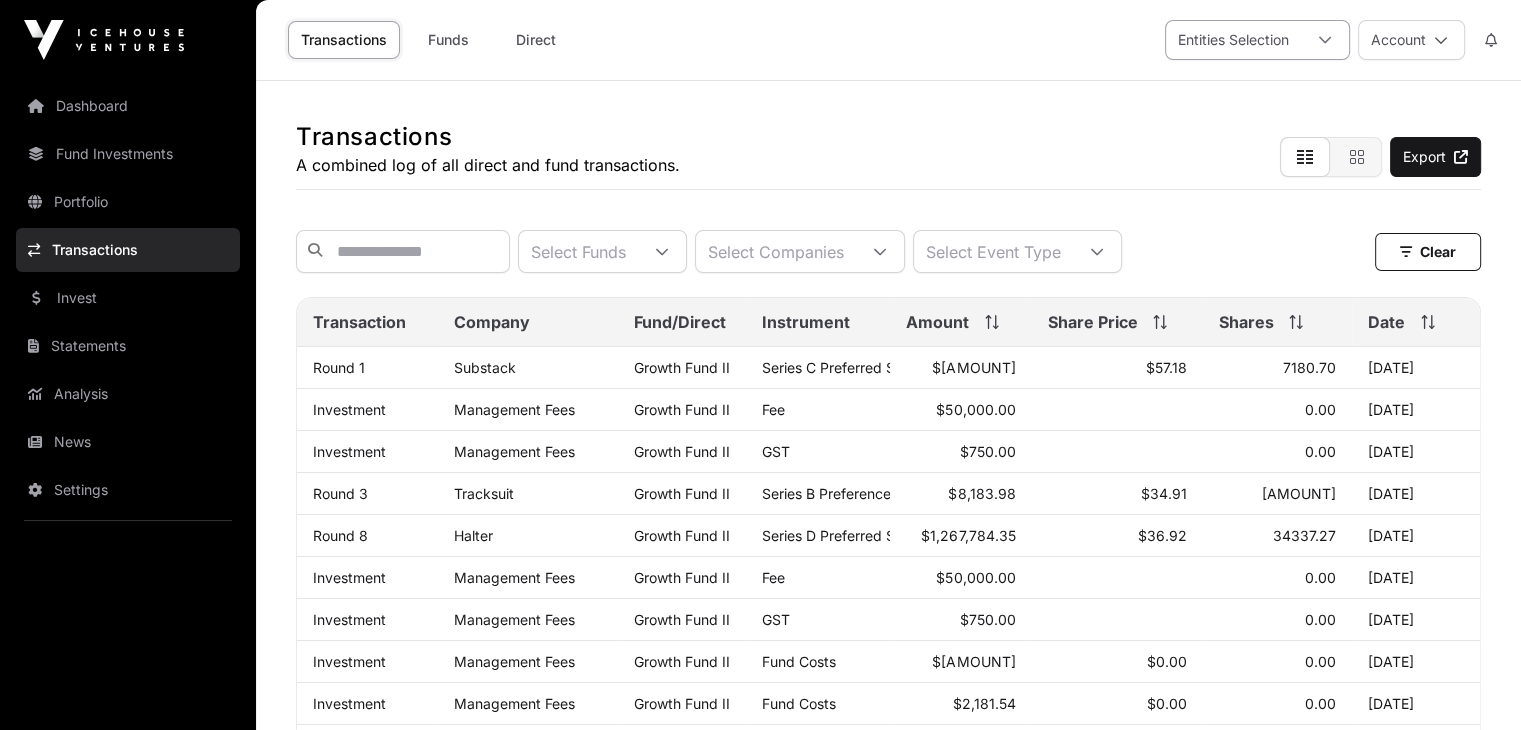 click on "Entities Selection" 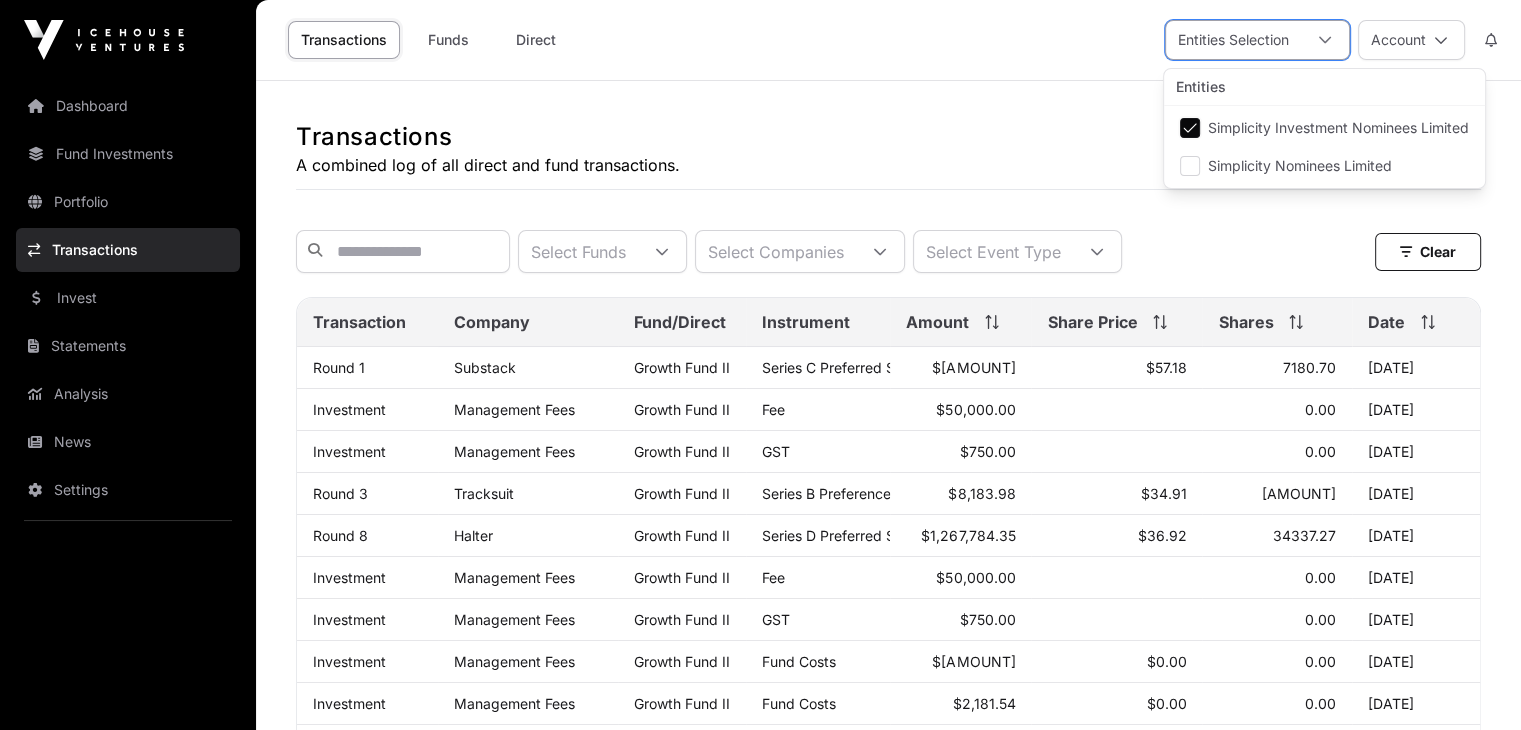 scroll, scrollTop: 20, scrollLeft: 12, axis: both 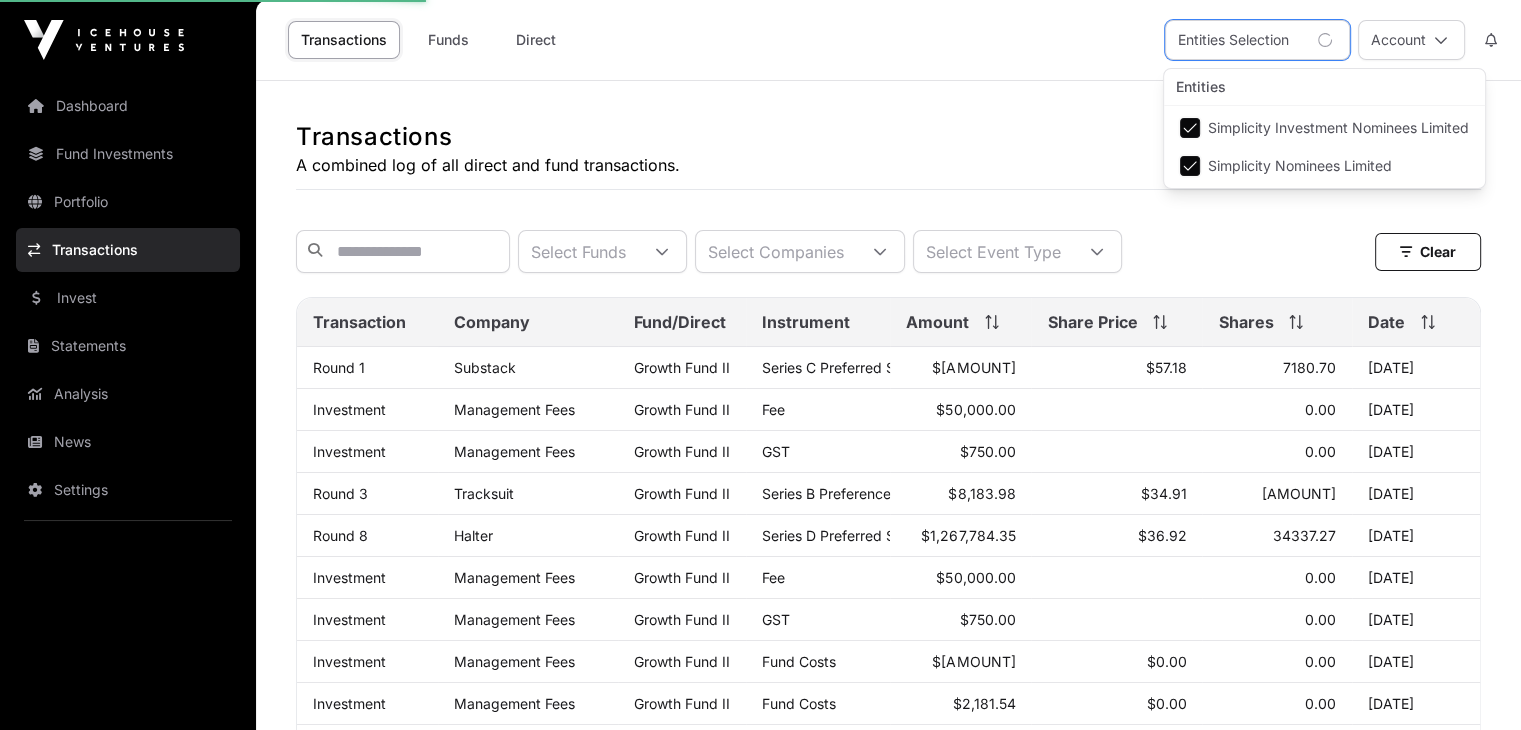 drag, startPoint x: 1201, startPoint y: 121, endPoint x: 1253, endPoint y: 107, distance: 53.851646 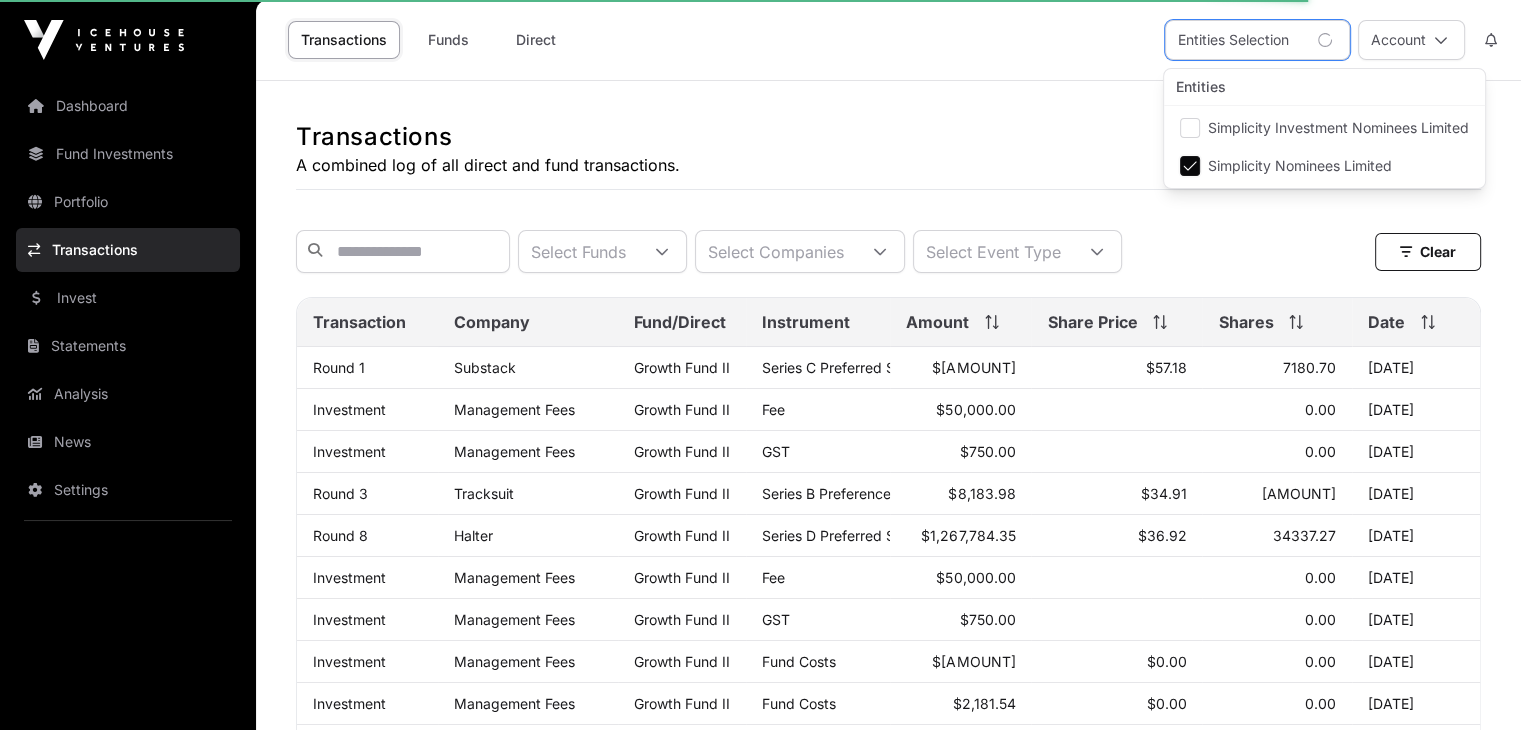 click on "Transactions  A combined log of all direct and fund transactions.  Export" 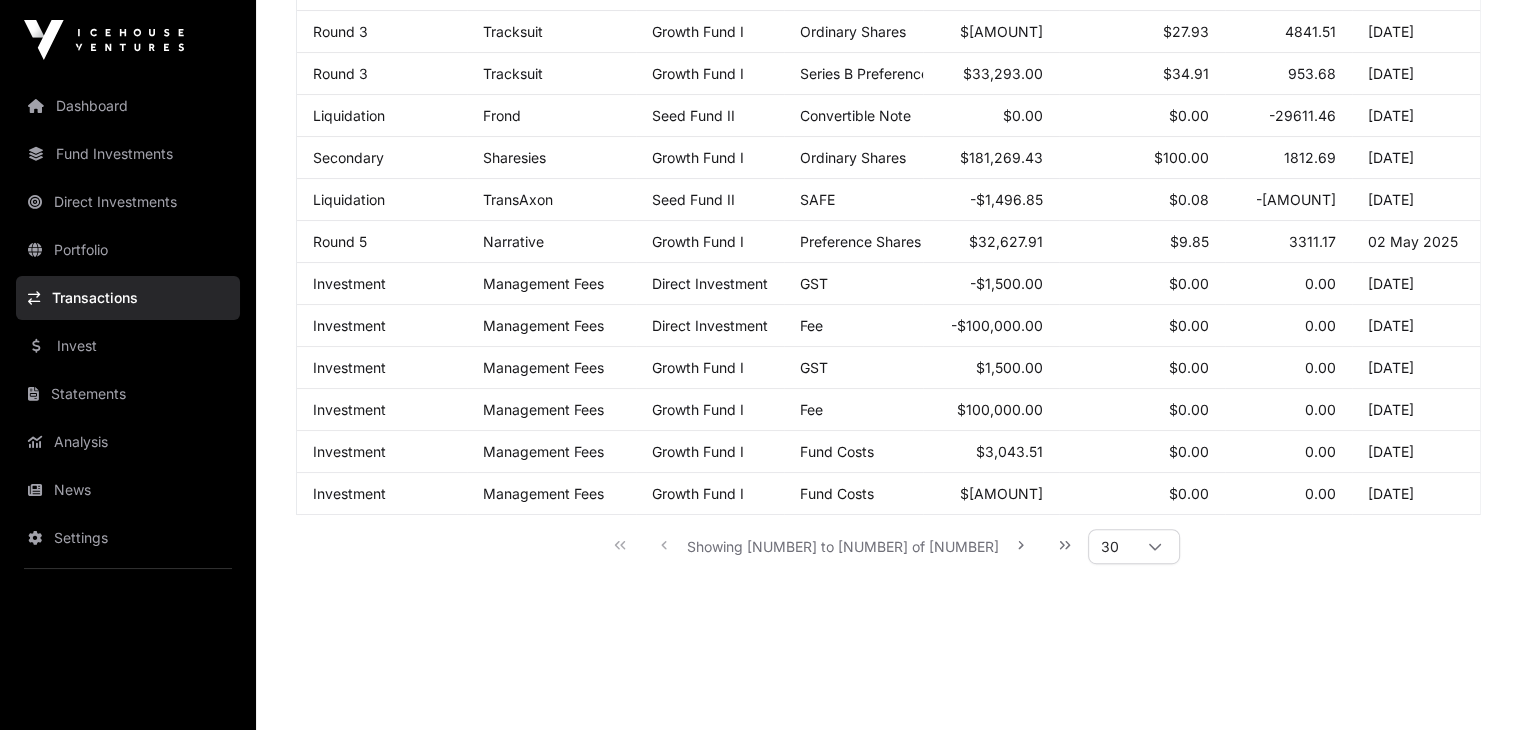 scroll, scrollTop: 1107, scrollLeft: 0, axis: vertical 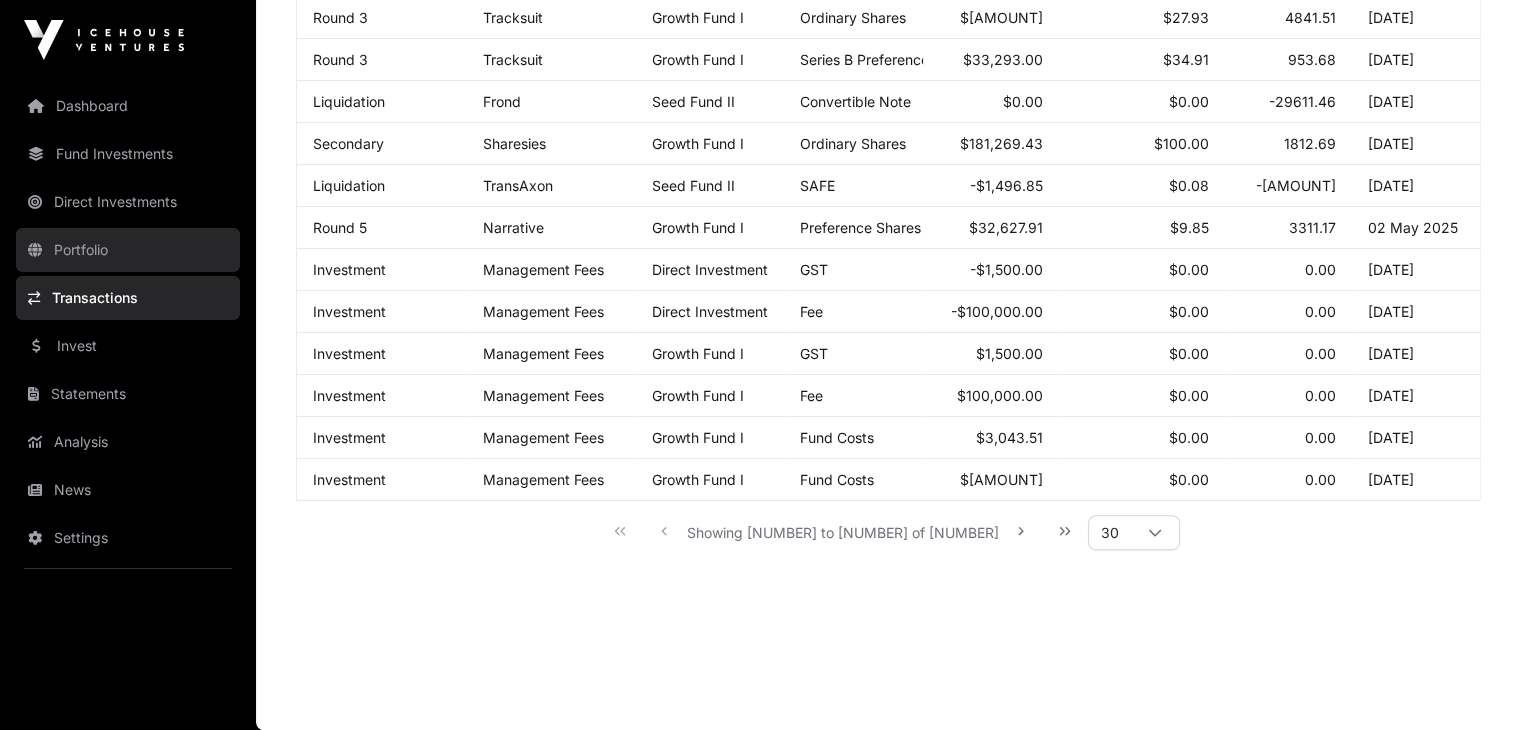 click on "Portfolio" 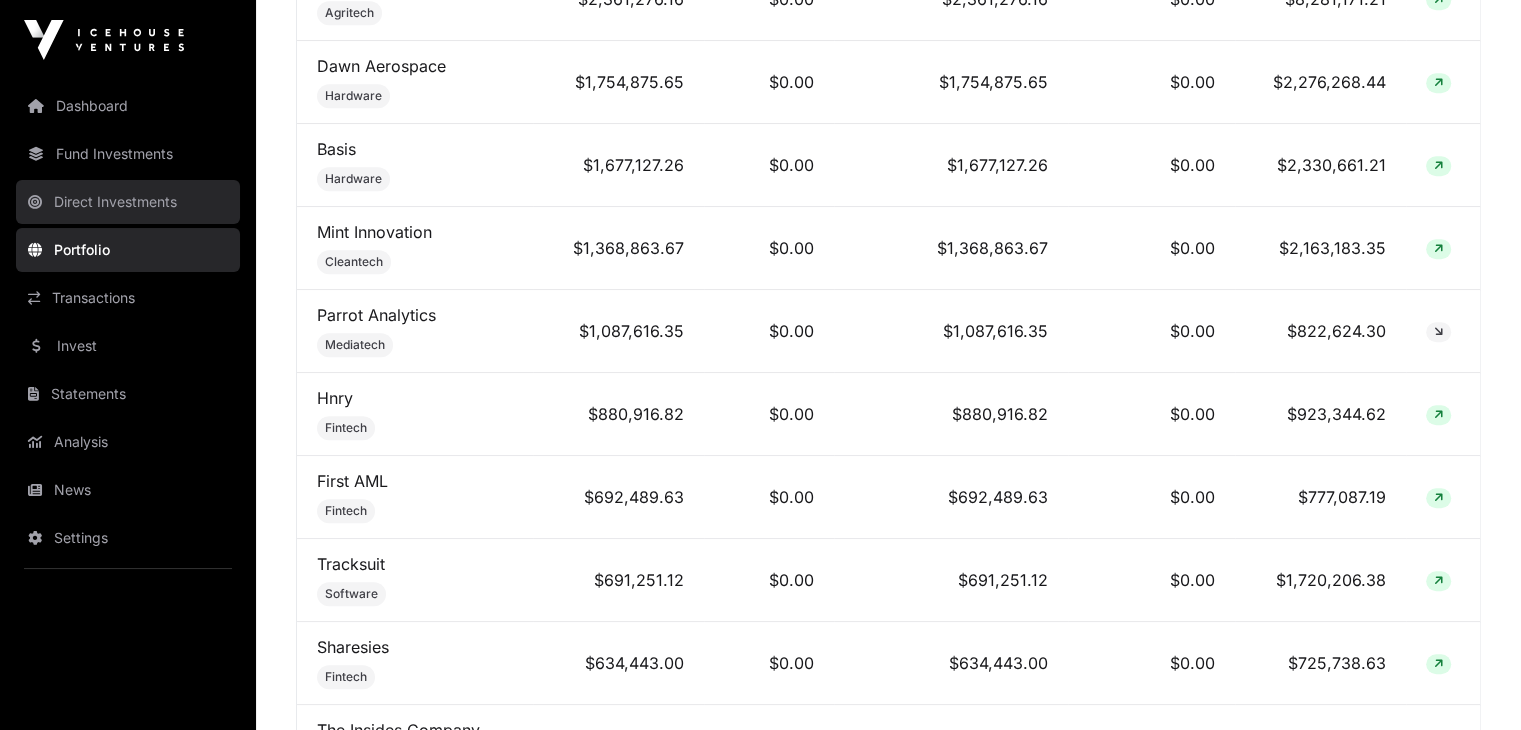 scroll, scrollTop: 0, scrollLeft: 0, axis: both 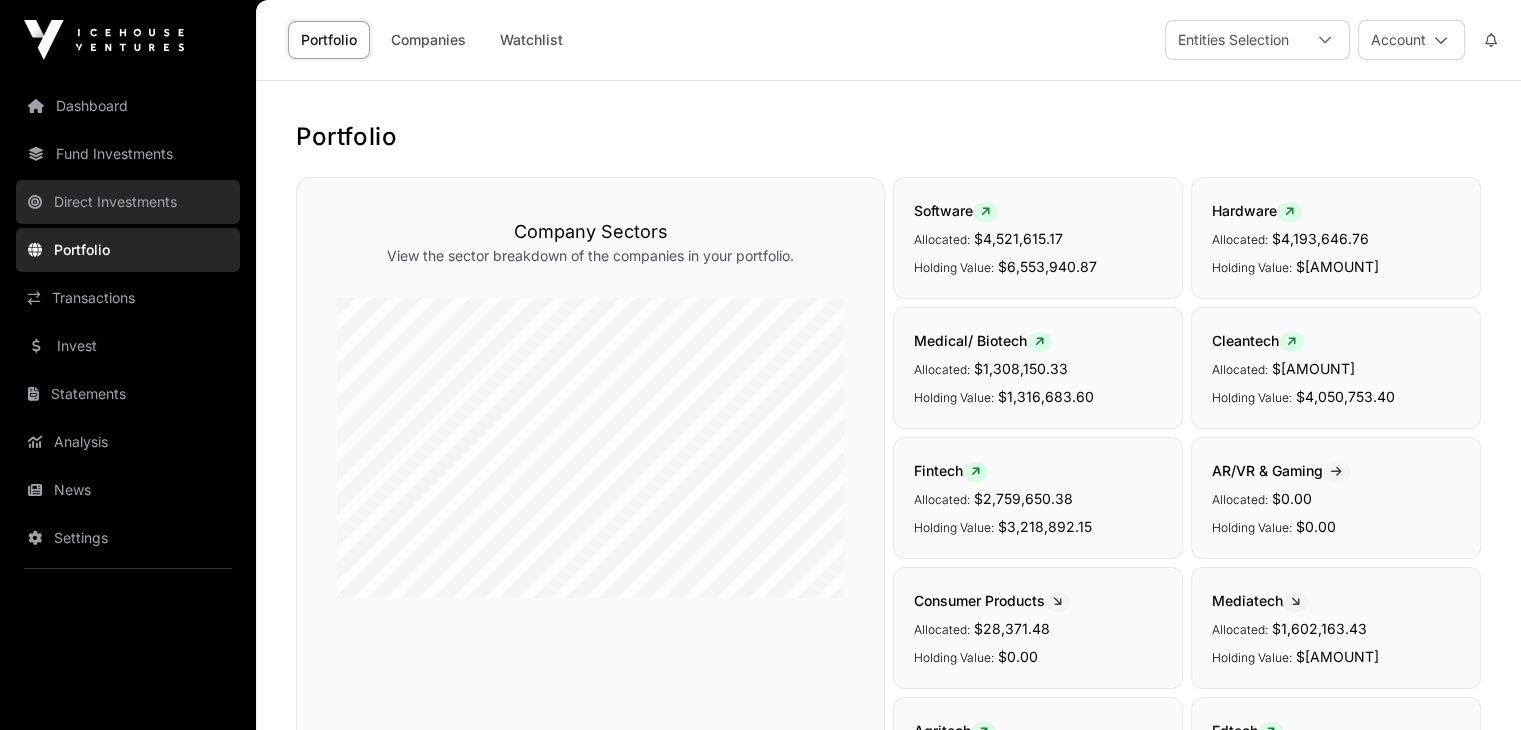 click on "Direct Investments" 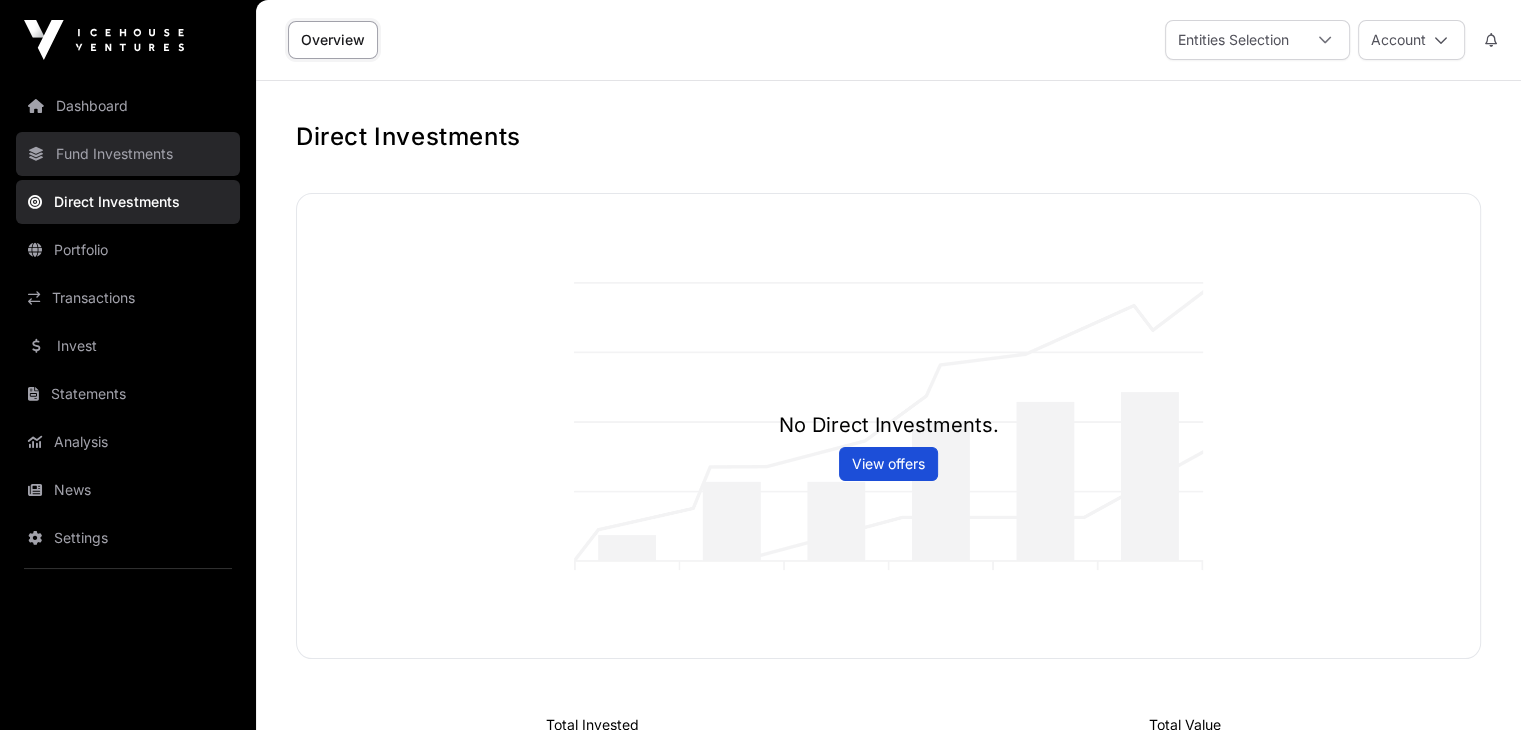 click on "Fund Investments" 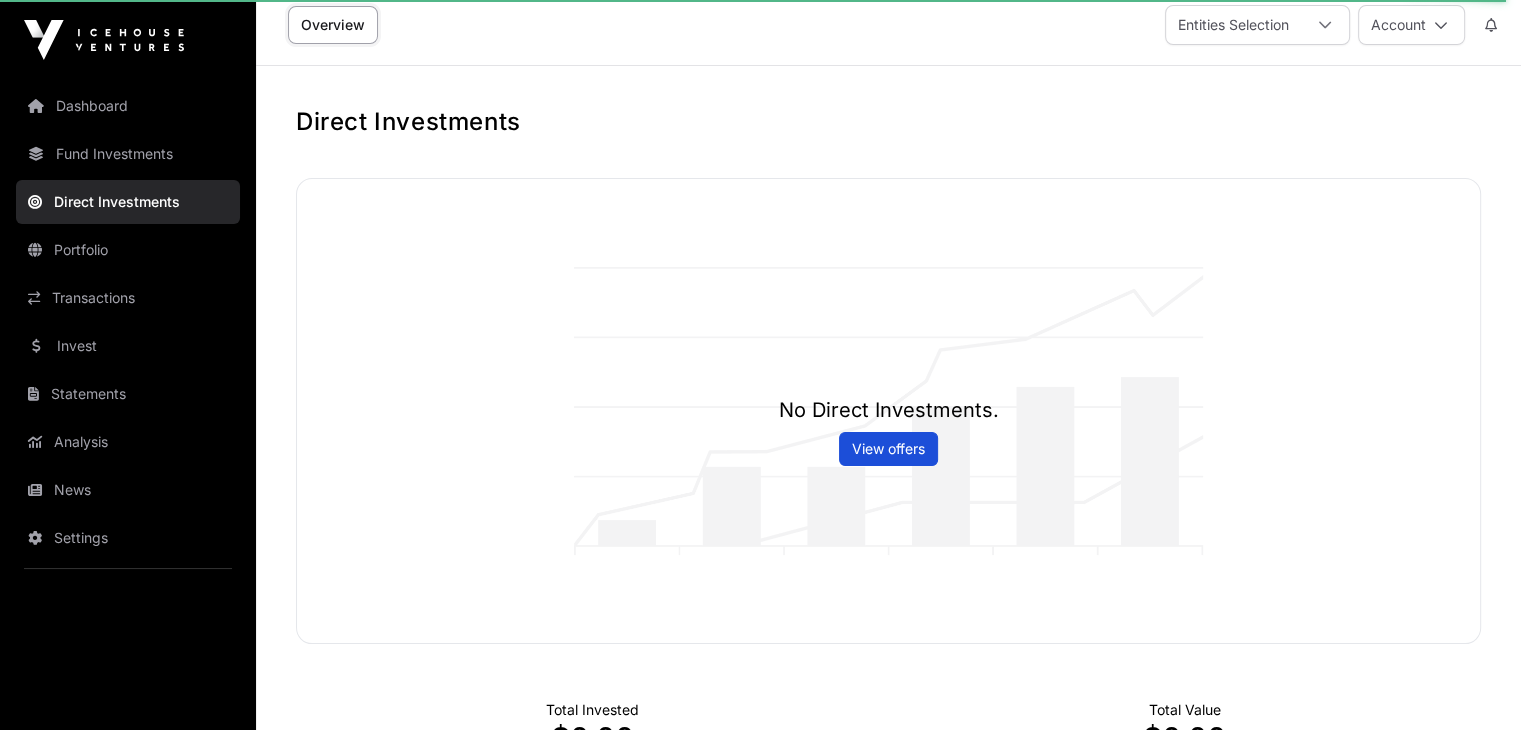scroll, scrollTop: 0, scrollLeft: 0, axis: both 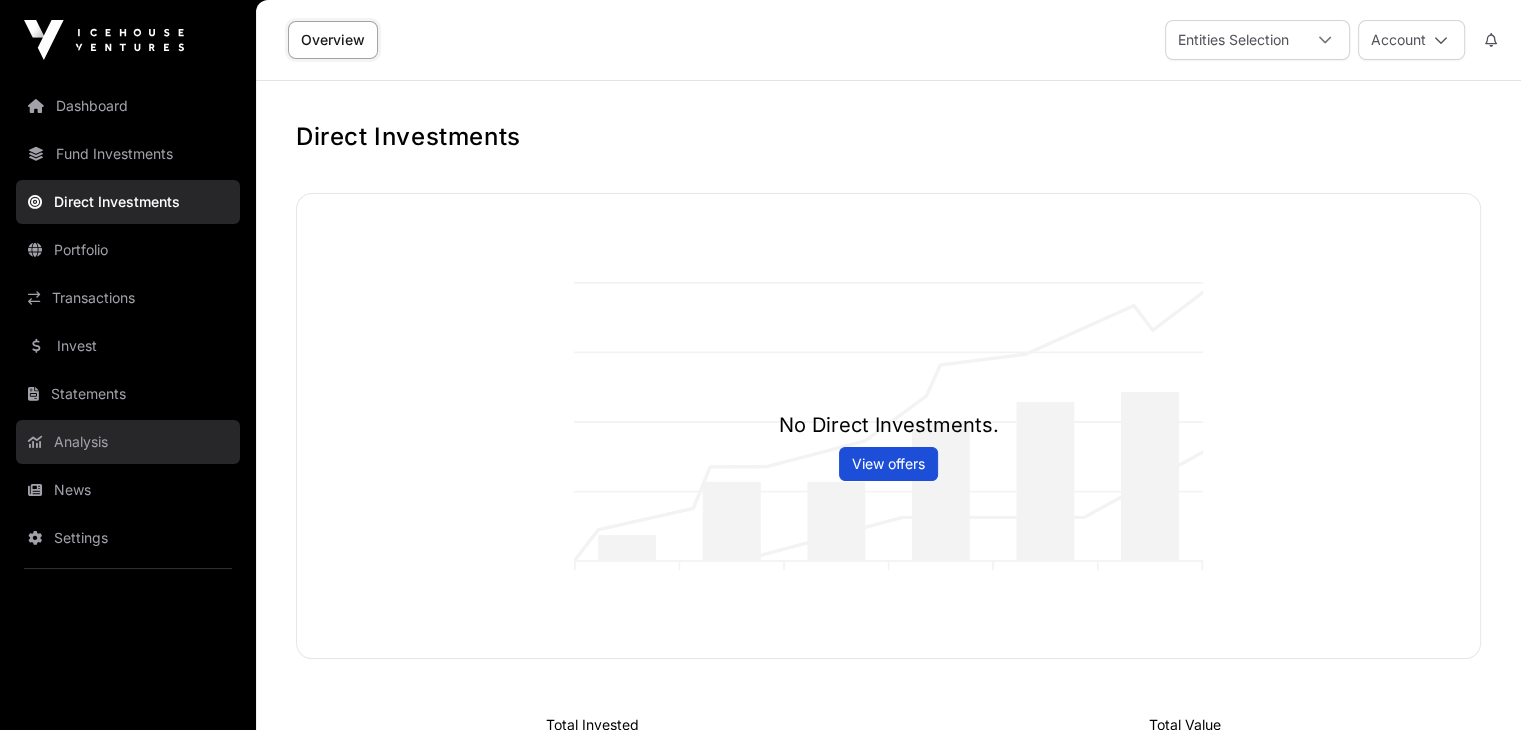 click on "Analysis" 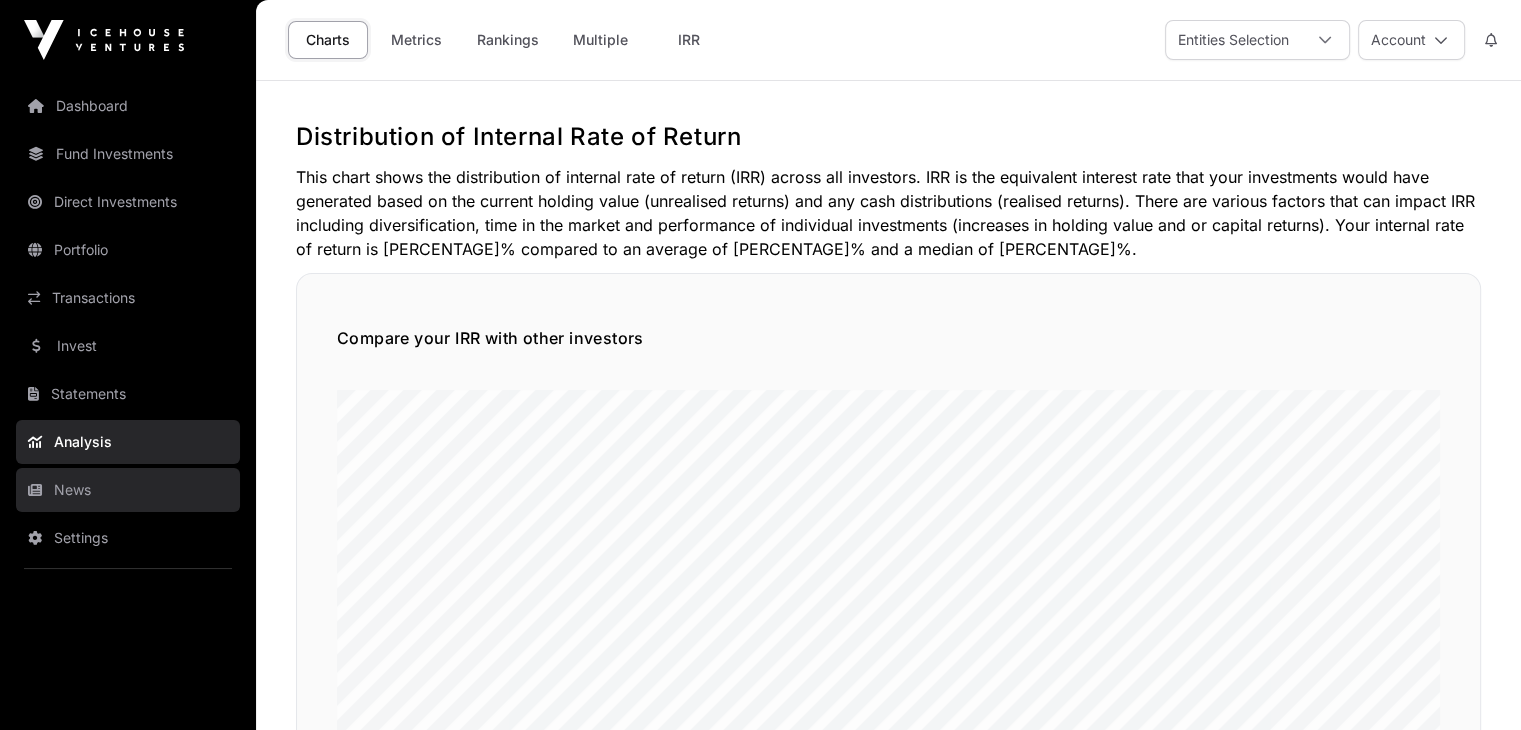 click on "News" 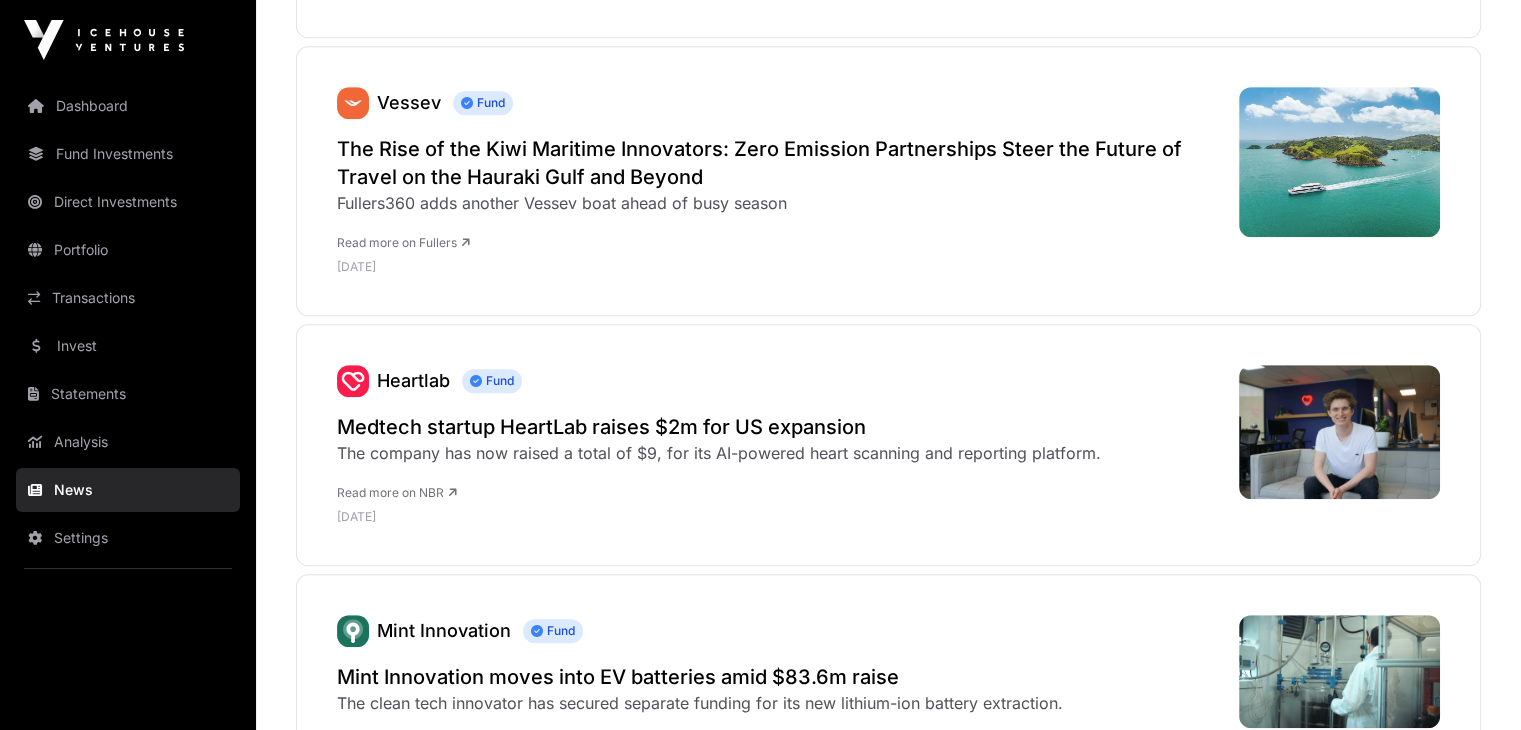 scroll, scrollTop: 1133, scrollLeft: 0, axis: vertical 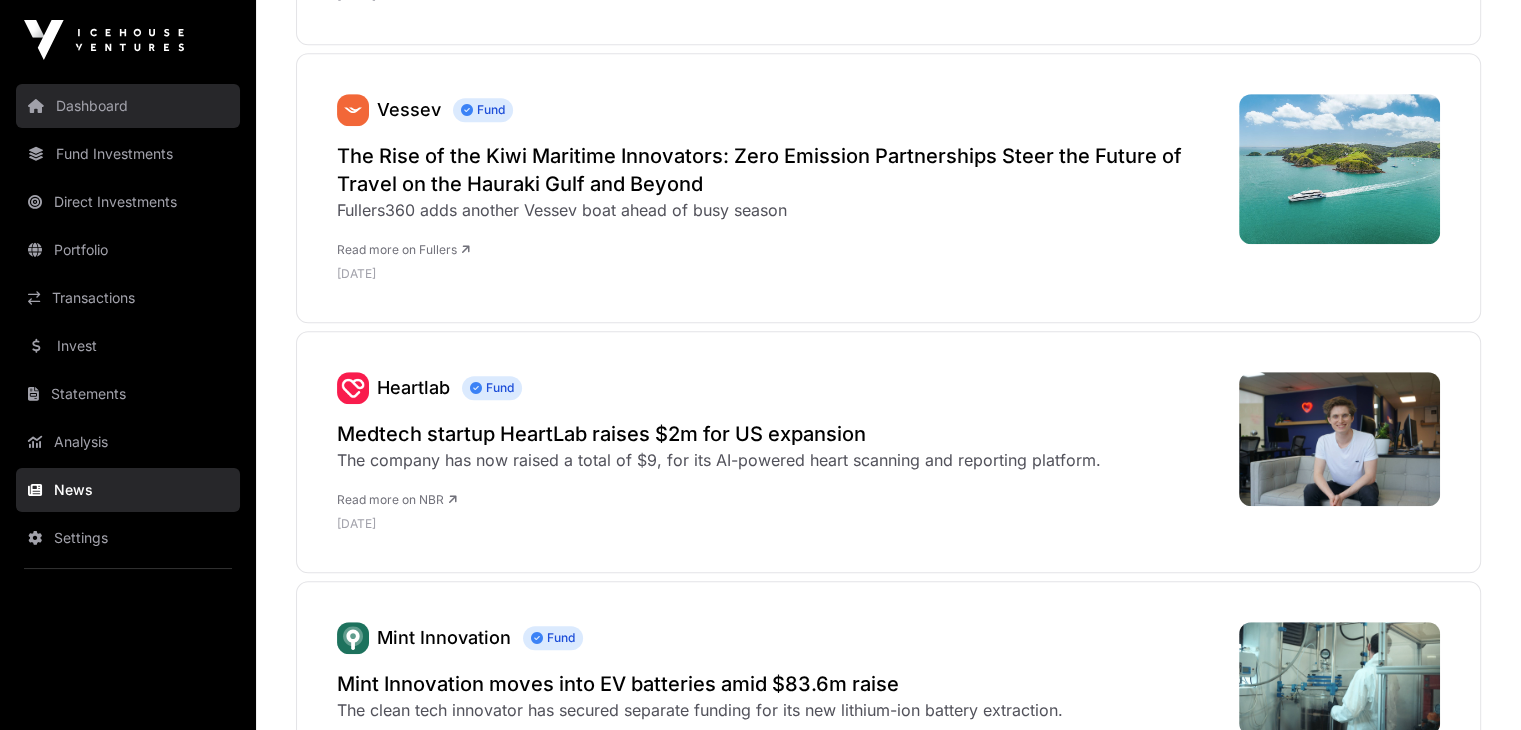 click on "Dashboard" 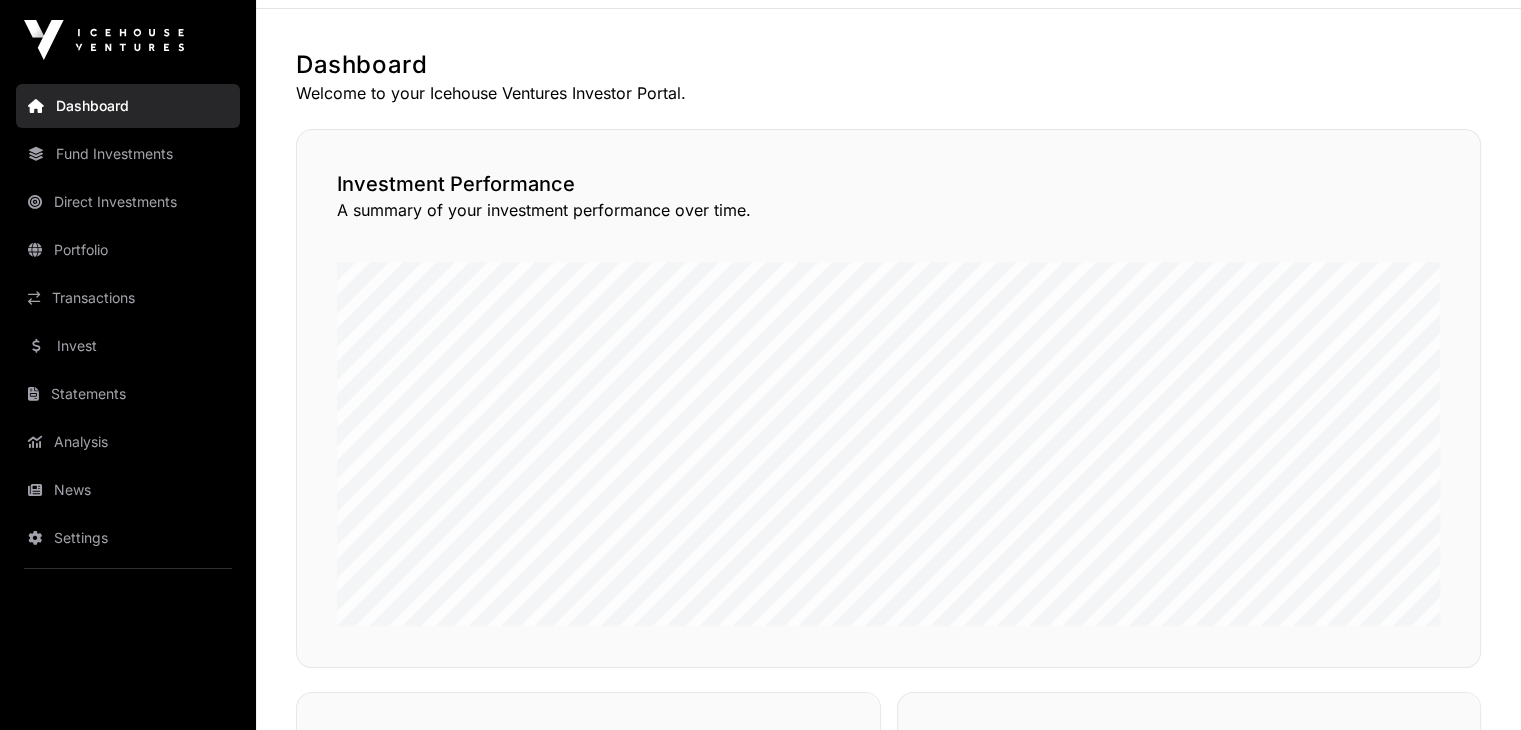 scroll, scrollTop: 0, scrollLeft: 0, axis: both 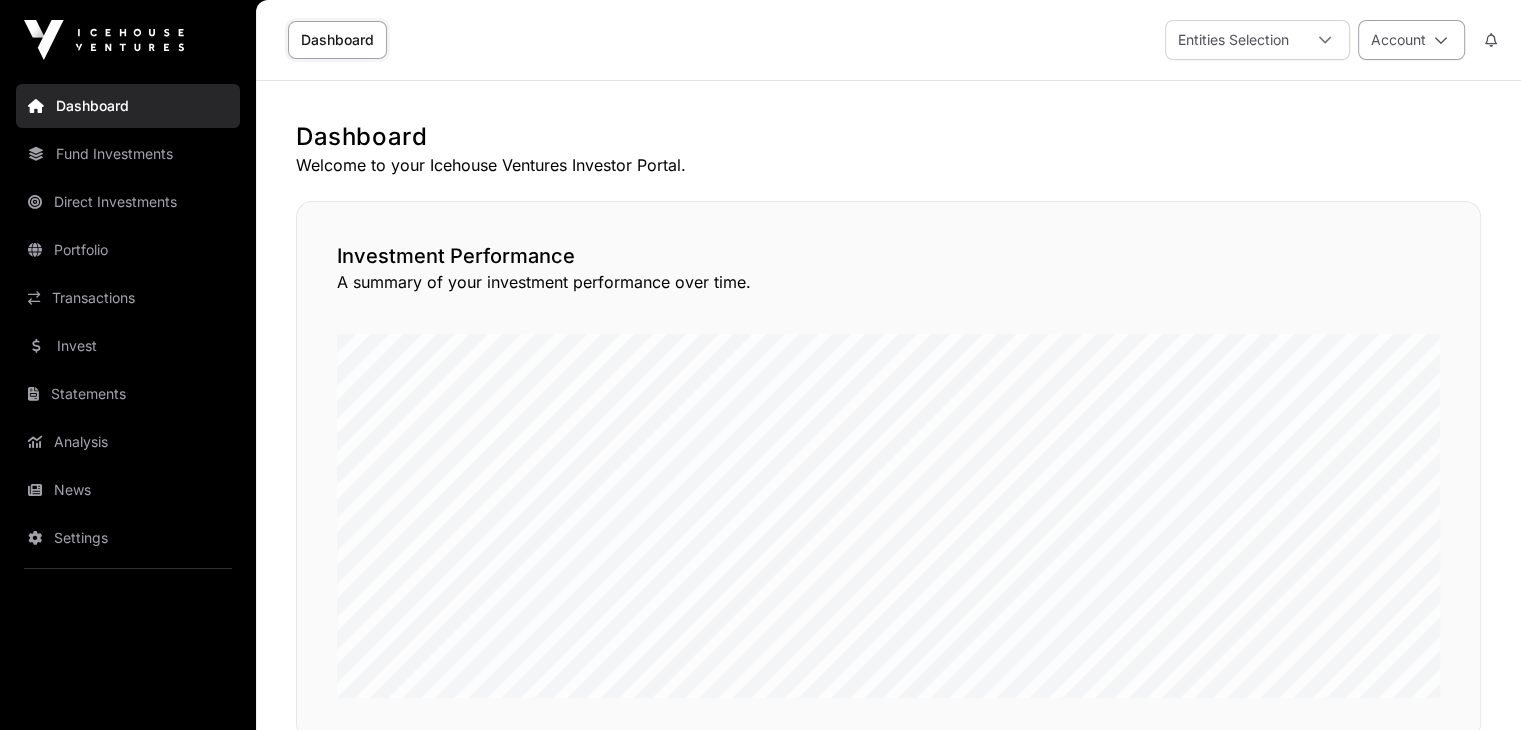 click on "Account" 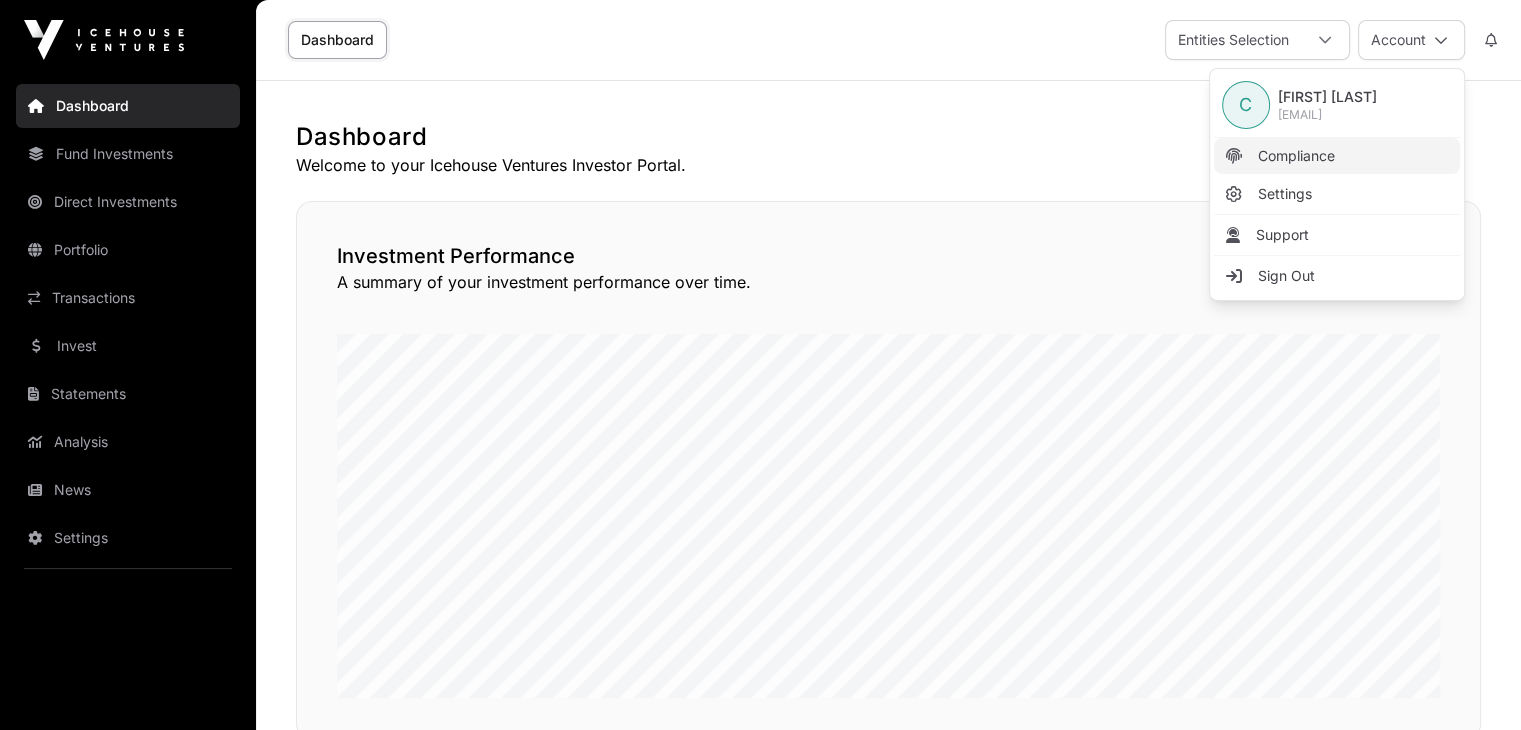 click on "Compliance" at bounding box center (1296, 156) 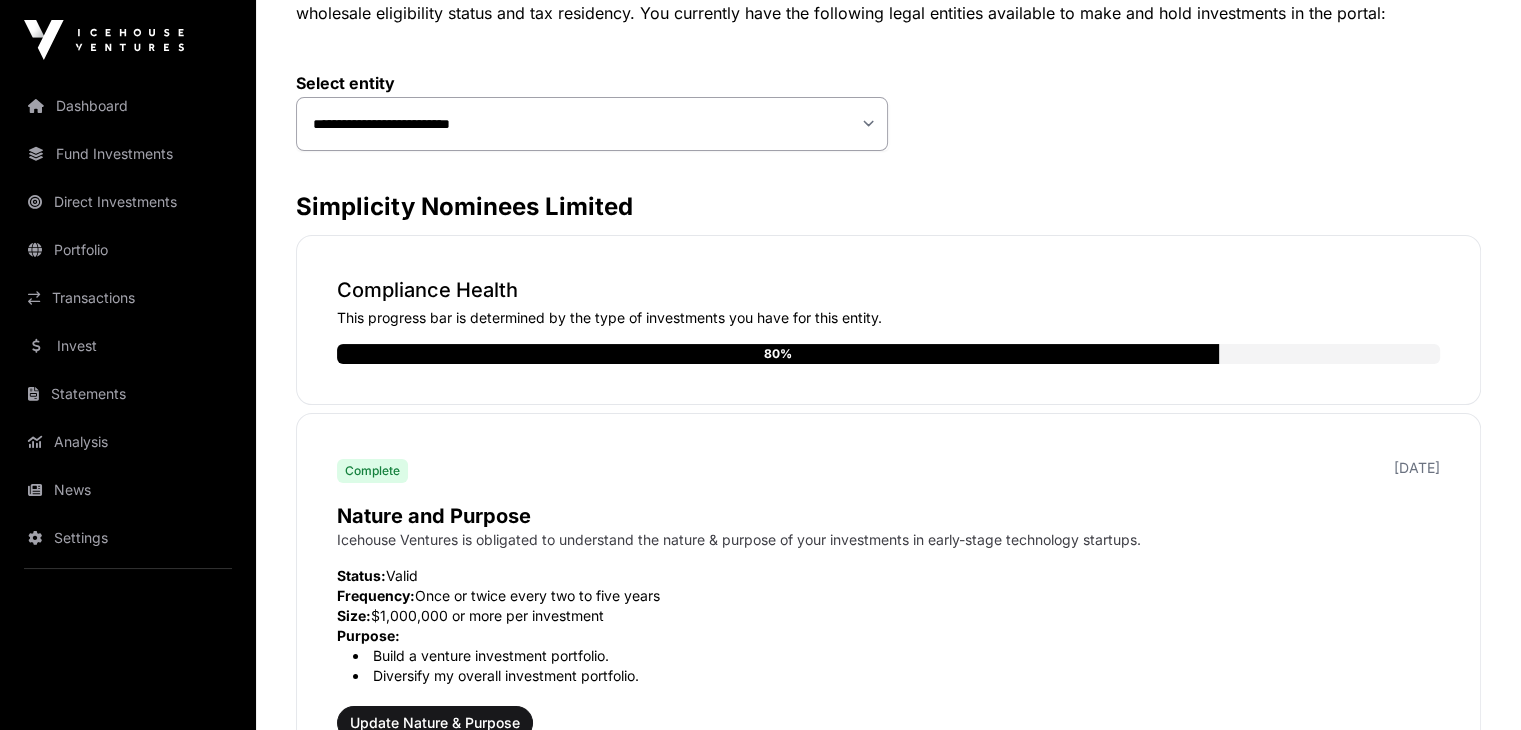 scroll, scrollTop: 0, scrollLeft: 0, axis: both 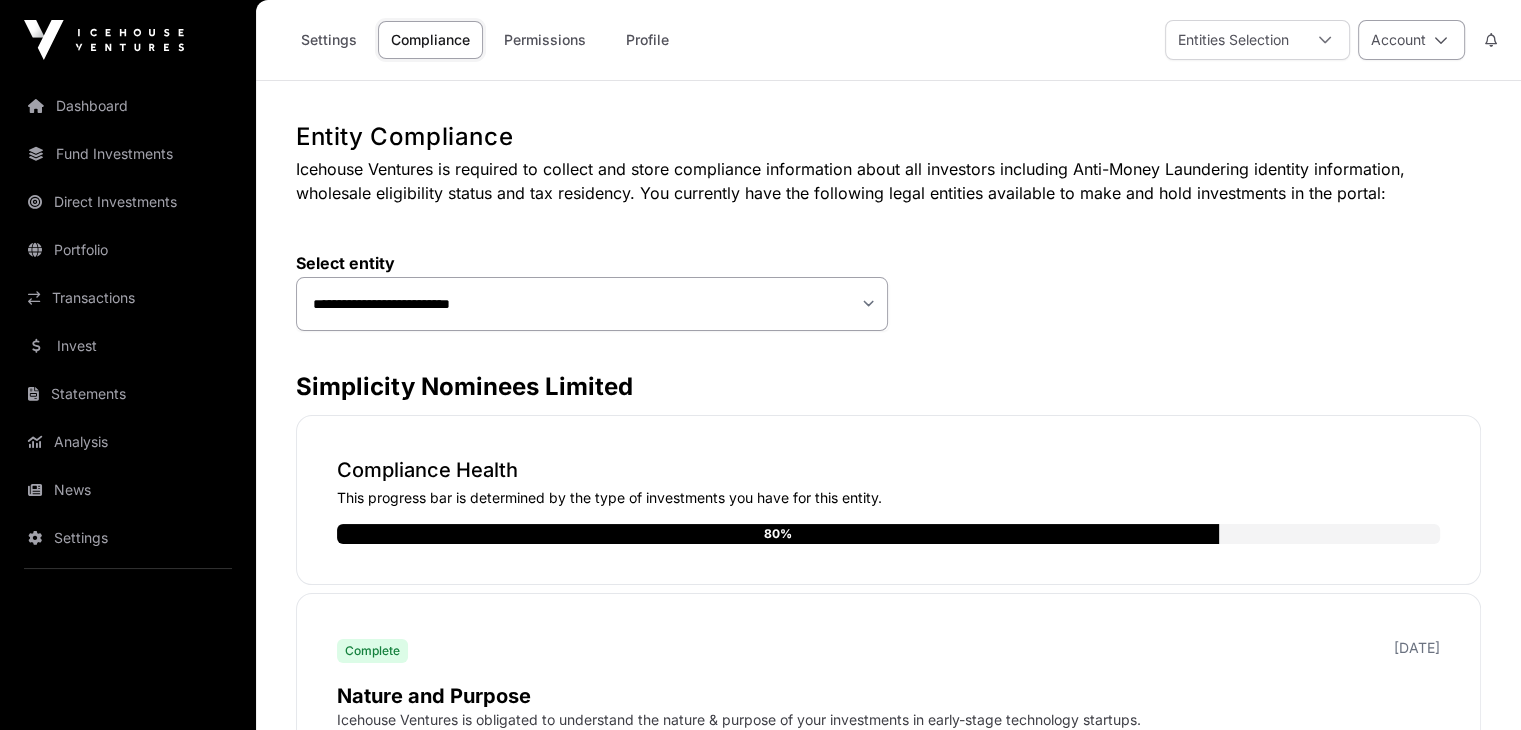 click 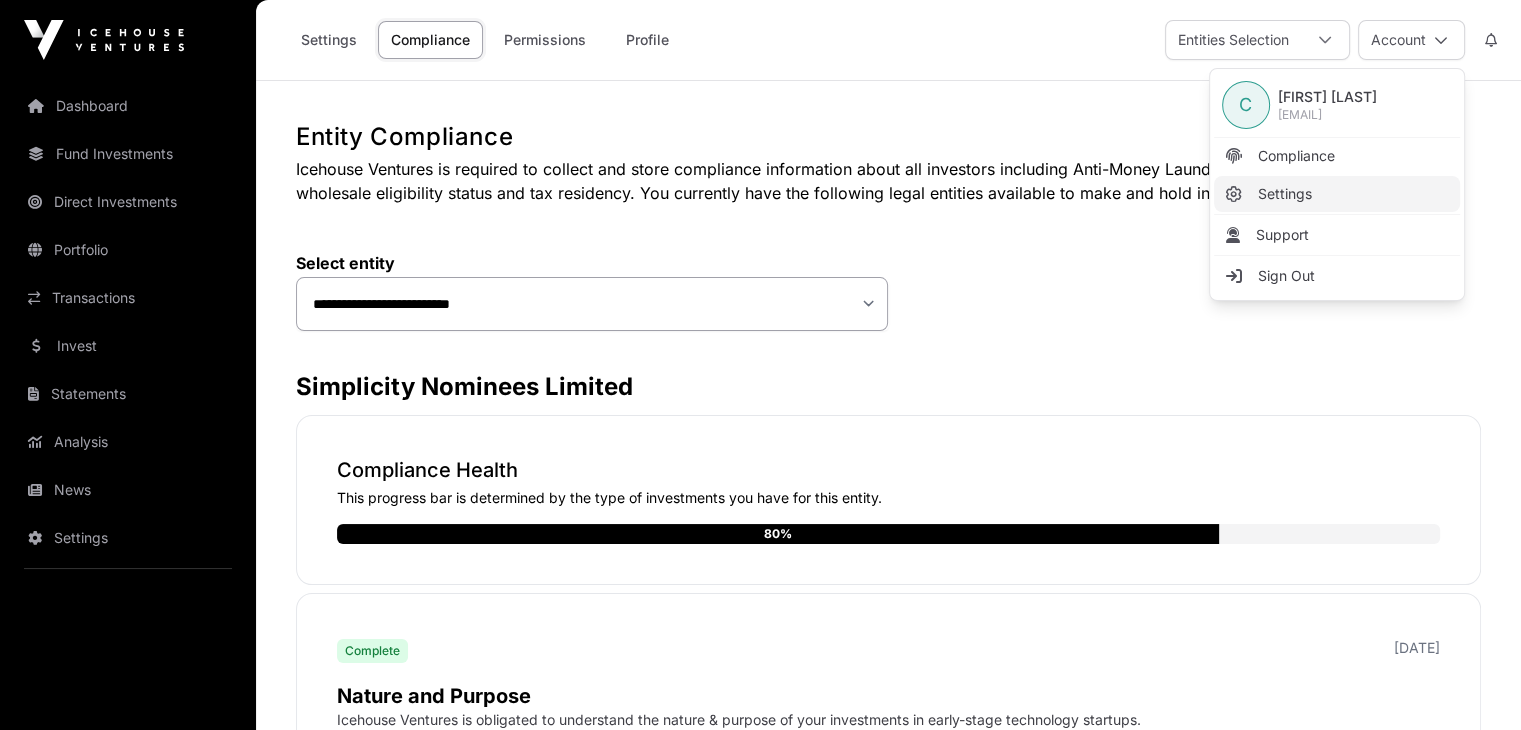click on "Settings" at bounding box center [1285, 194] 